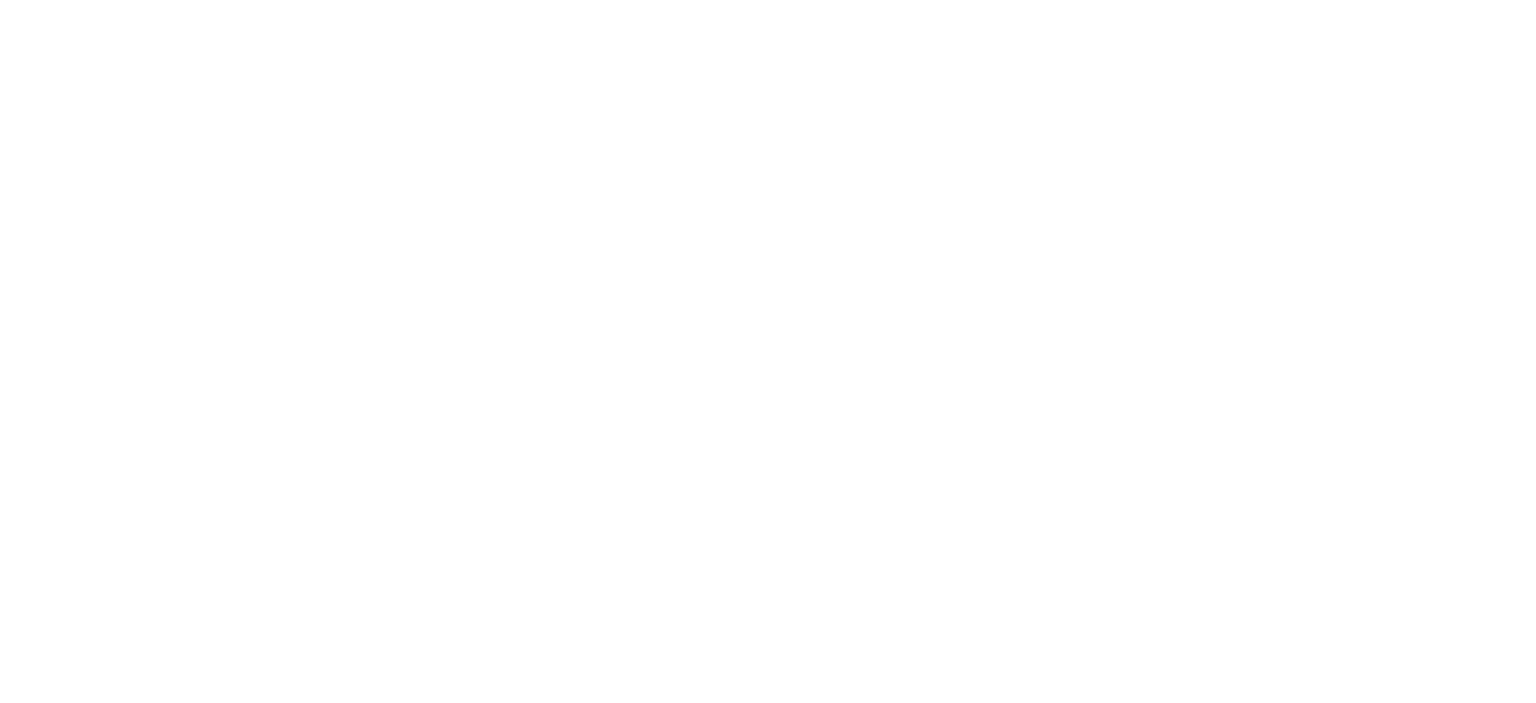 scroll, scrollTop: 0, scrollLeft: 0, axis: both 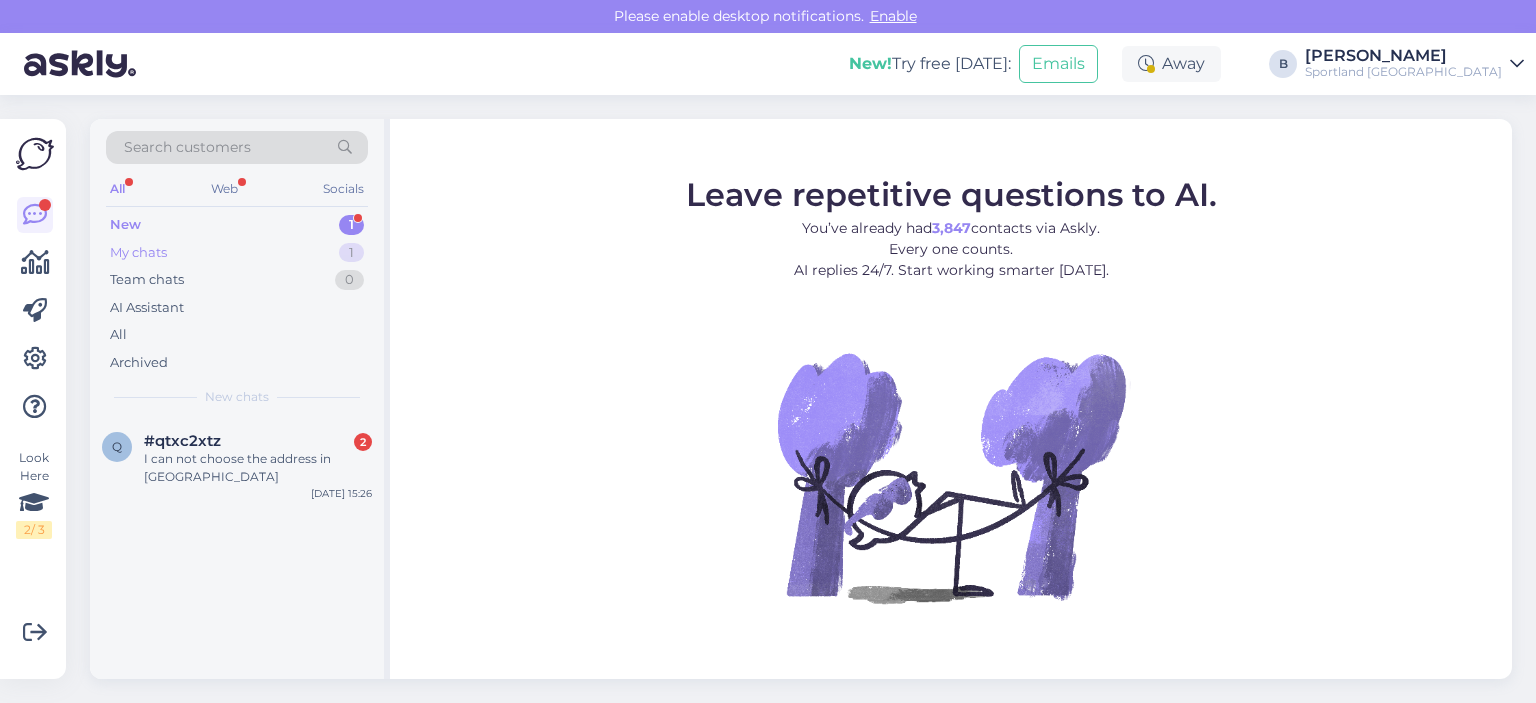 click on "My chats" at bounding box center (138, 253) 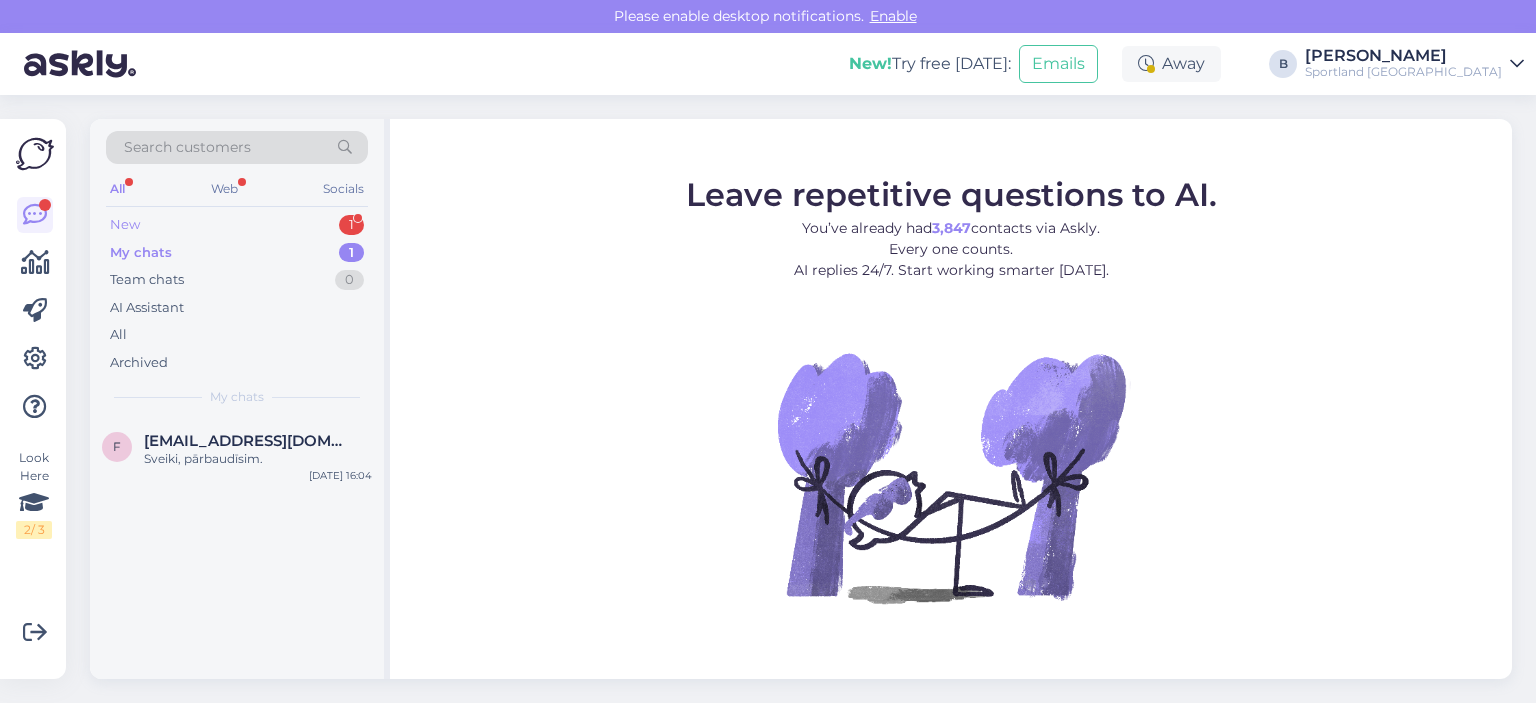 click on "New 1" at bounding box center [237, 225] 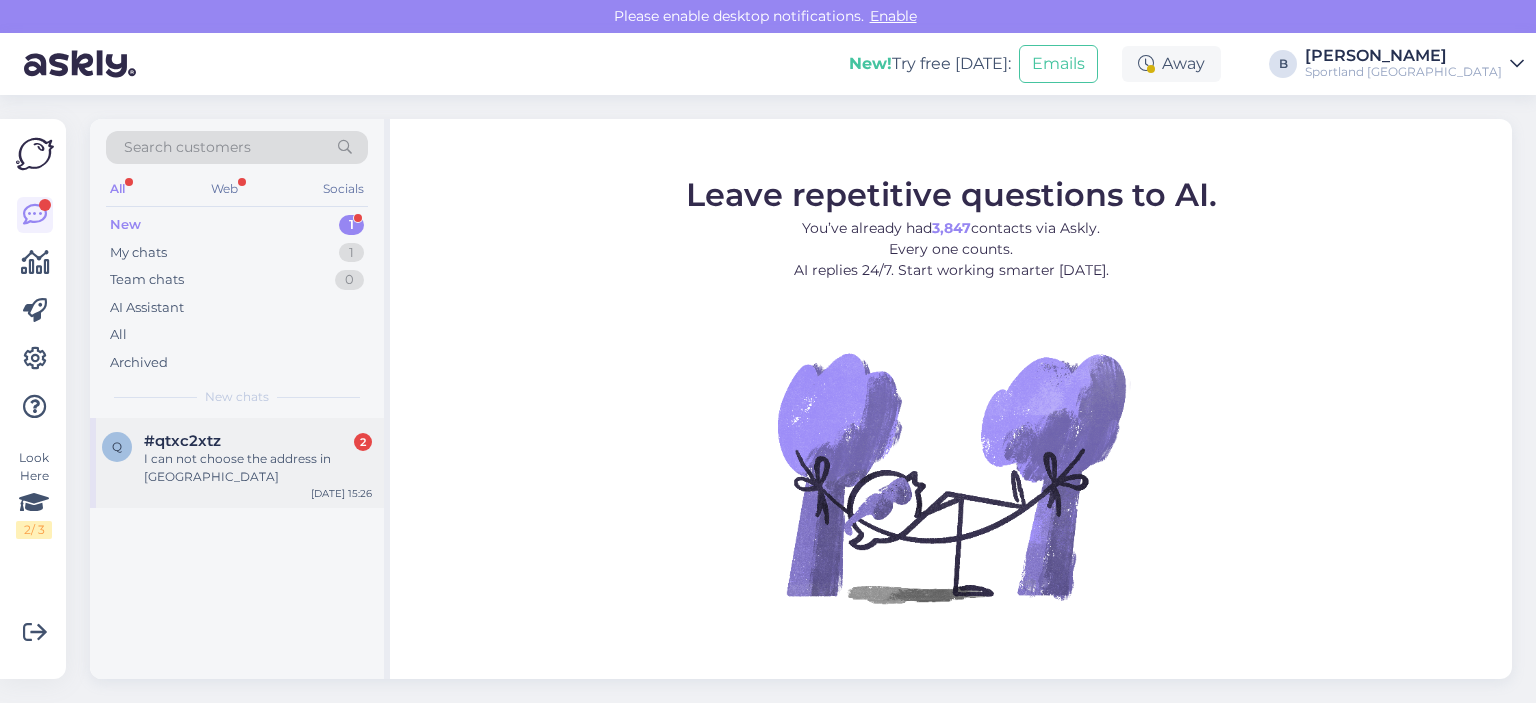 click on "I can not choose the address in [GEOGRAPHIC_DATA]" at bounding box center (258, 468) 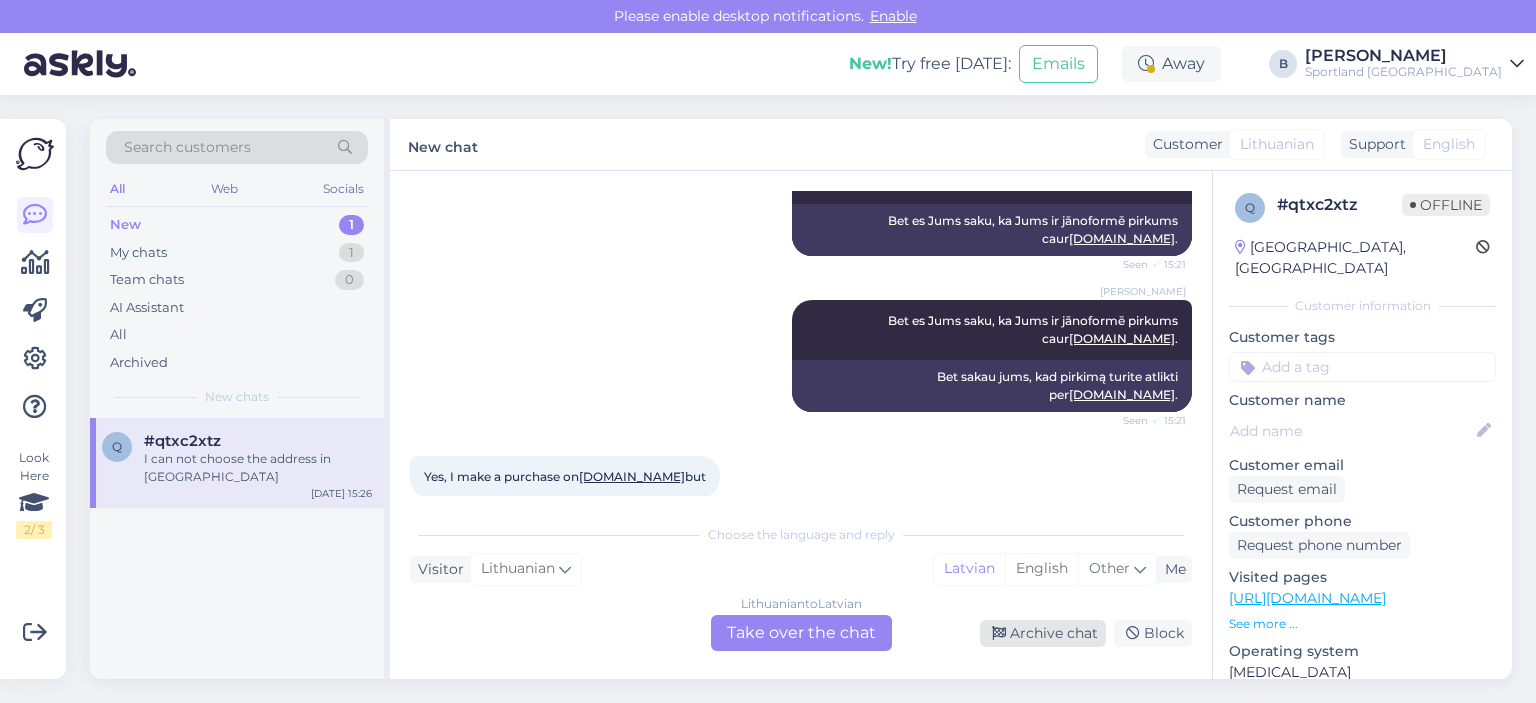 click on "Archive chat" at bounding box center [1043, 633] 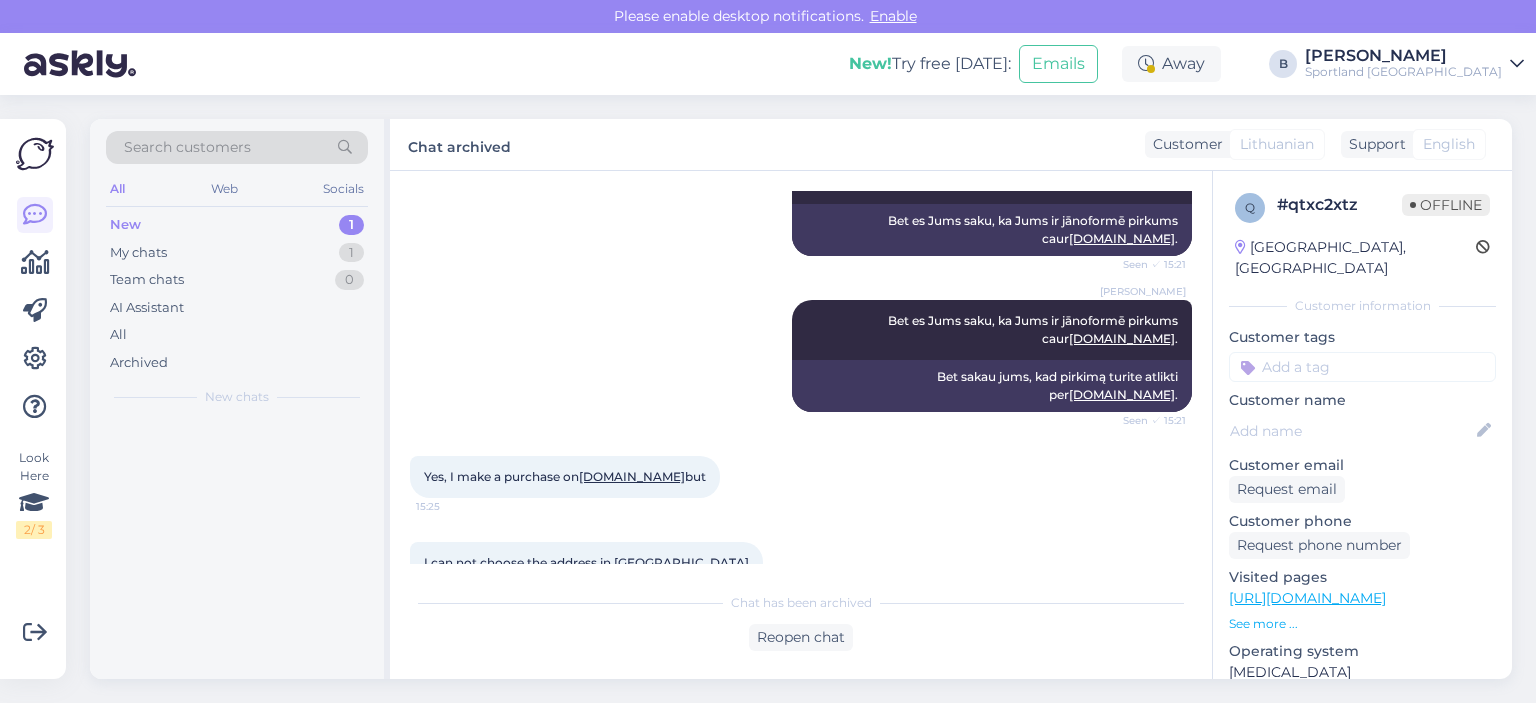 scroll, scrollTop: 1975, scrollLeft: 0, axis: vertical 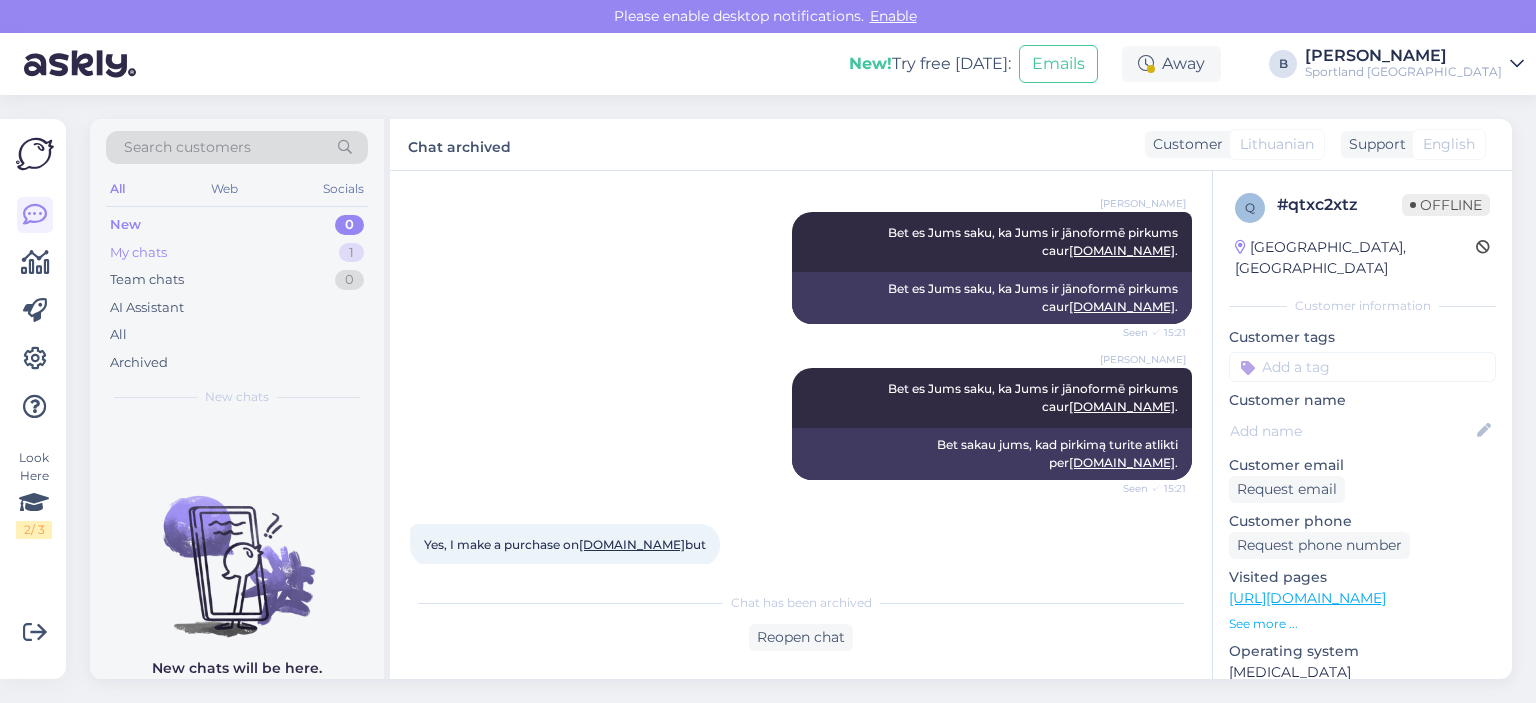 click on "My chats" at bounding box center [138, 253] 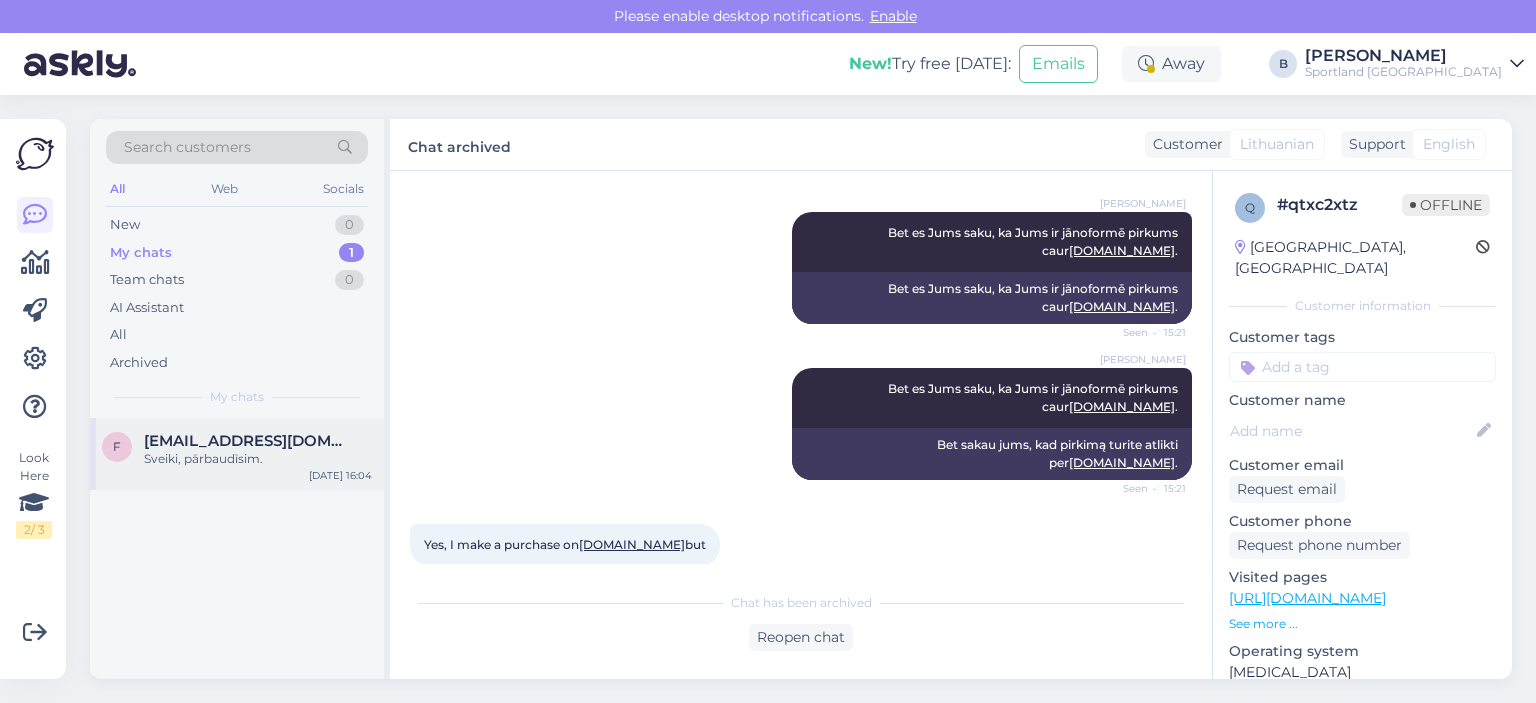 click on "f [EMAIL_ADDRESS][DOMAIN_NAME] Sveiki, pārbaudīsim.  [DATE] 16:04" at bounding box center (237, 454) 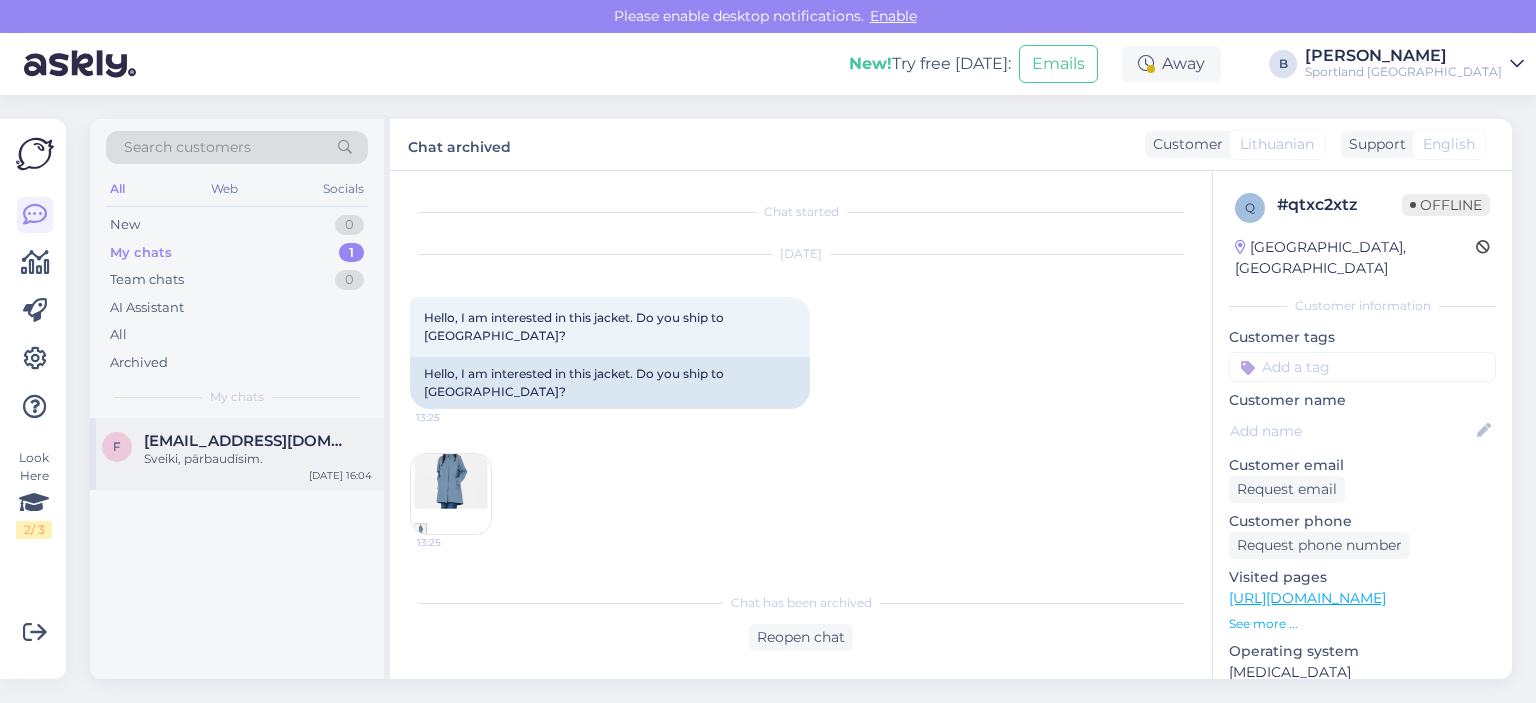 scroll, scrollTop: 3142, scrollLeft: 0, axis: vertical 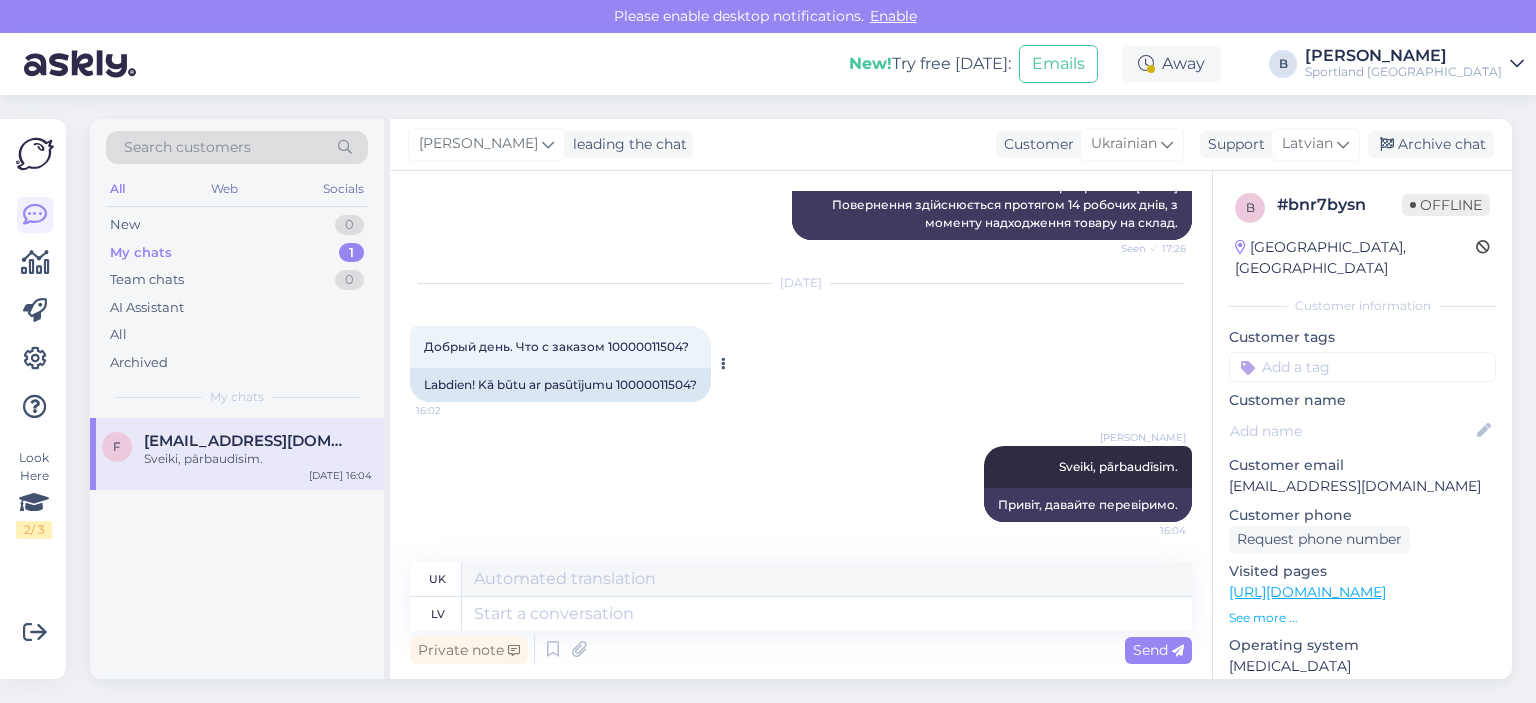 click on "Labdien! Kā būtu ar pasūtījumu 10000011504?" at bounding box center (560, 385) 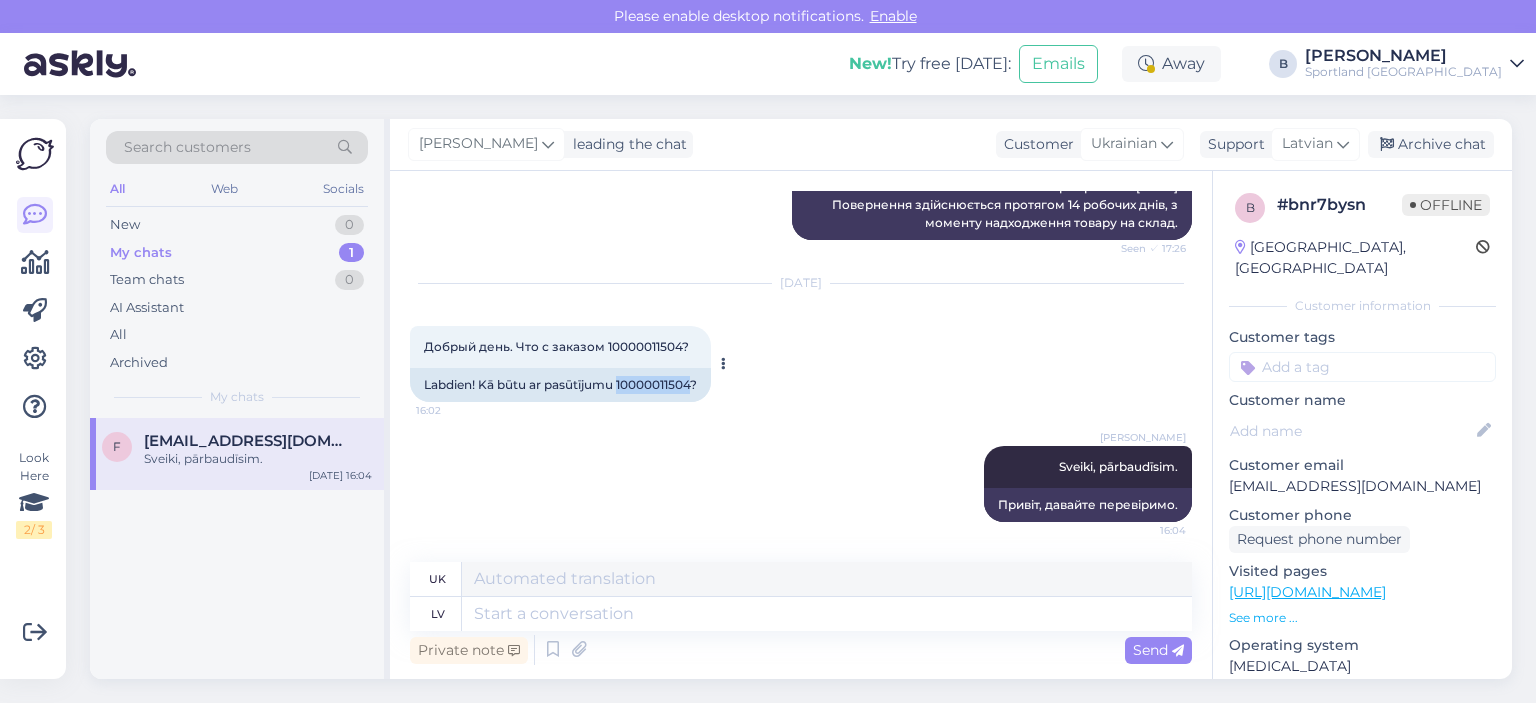 click on "Labdien! Kā būtu ar pasūtījumu 10000011504?" at bounding box center [560, 385] 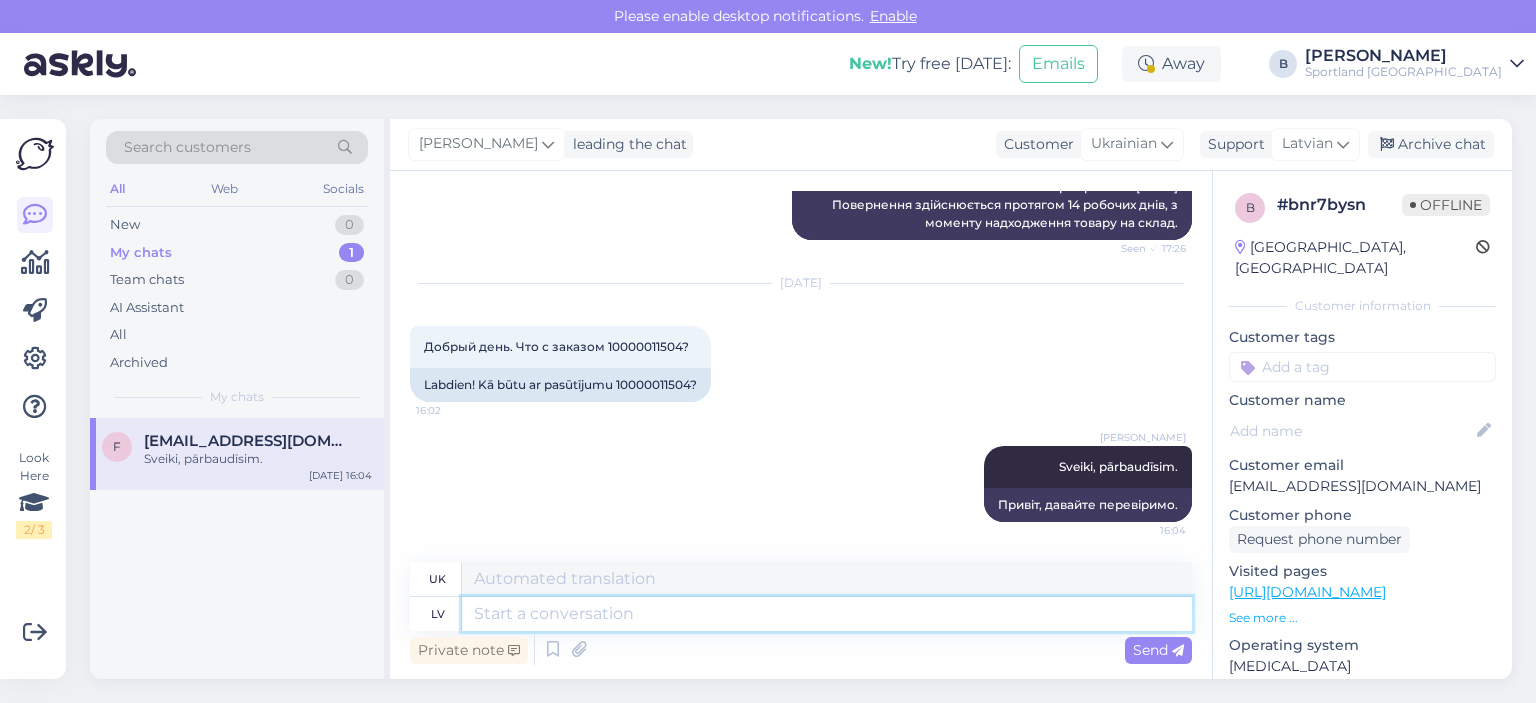 click at bounding box center [827, 614] 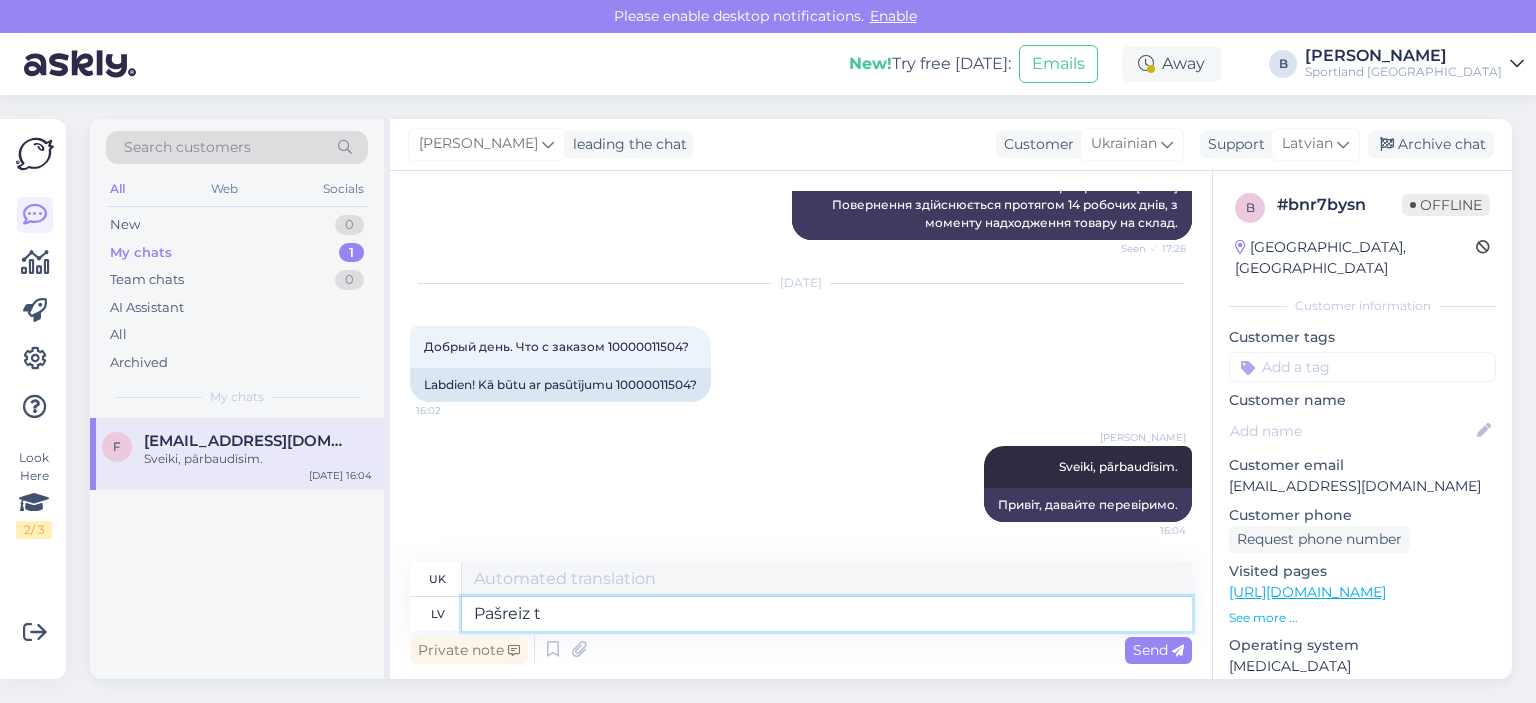 type on "Pašreiz ta" 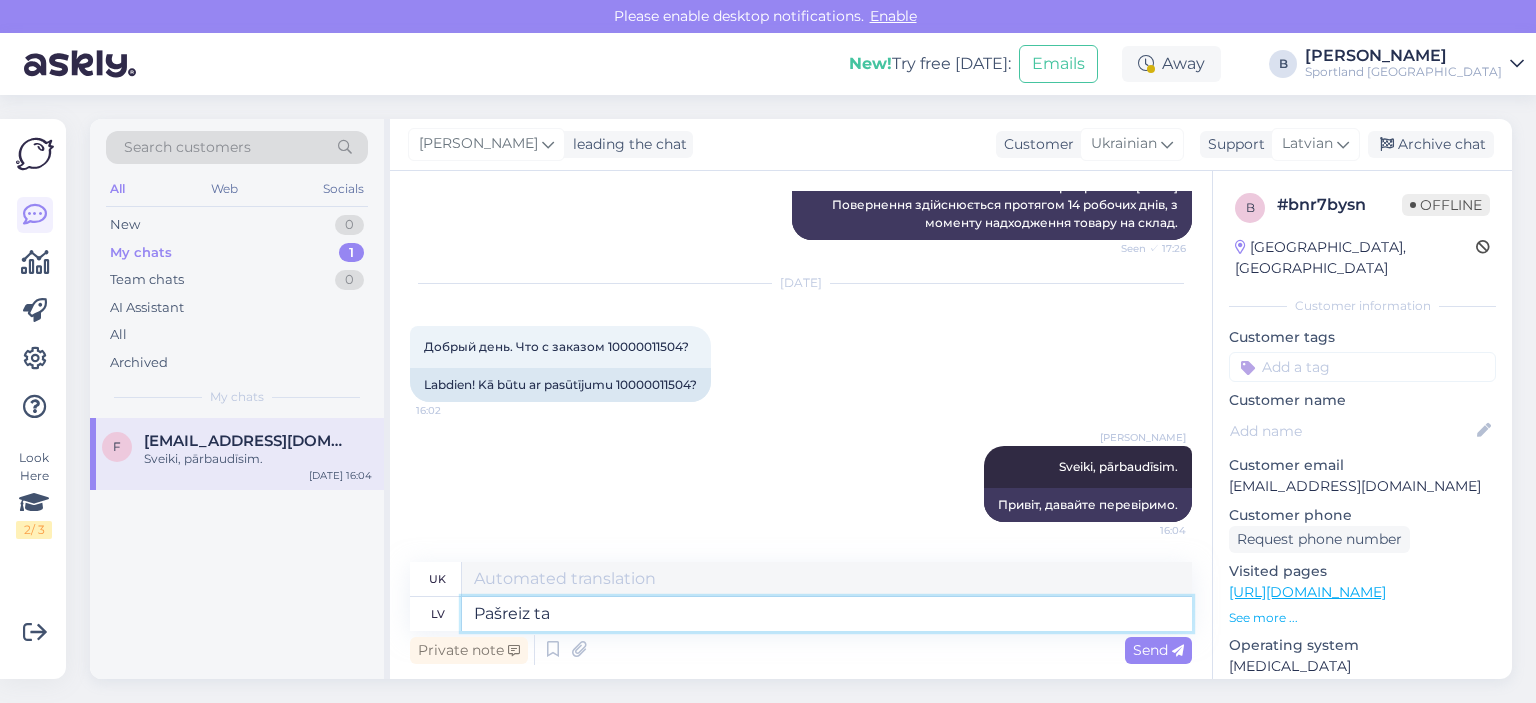 type on "Наразі" 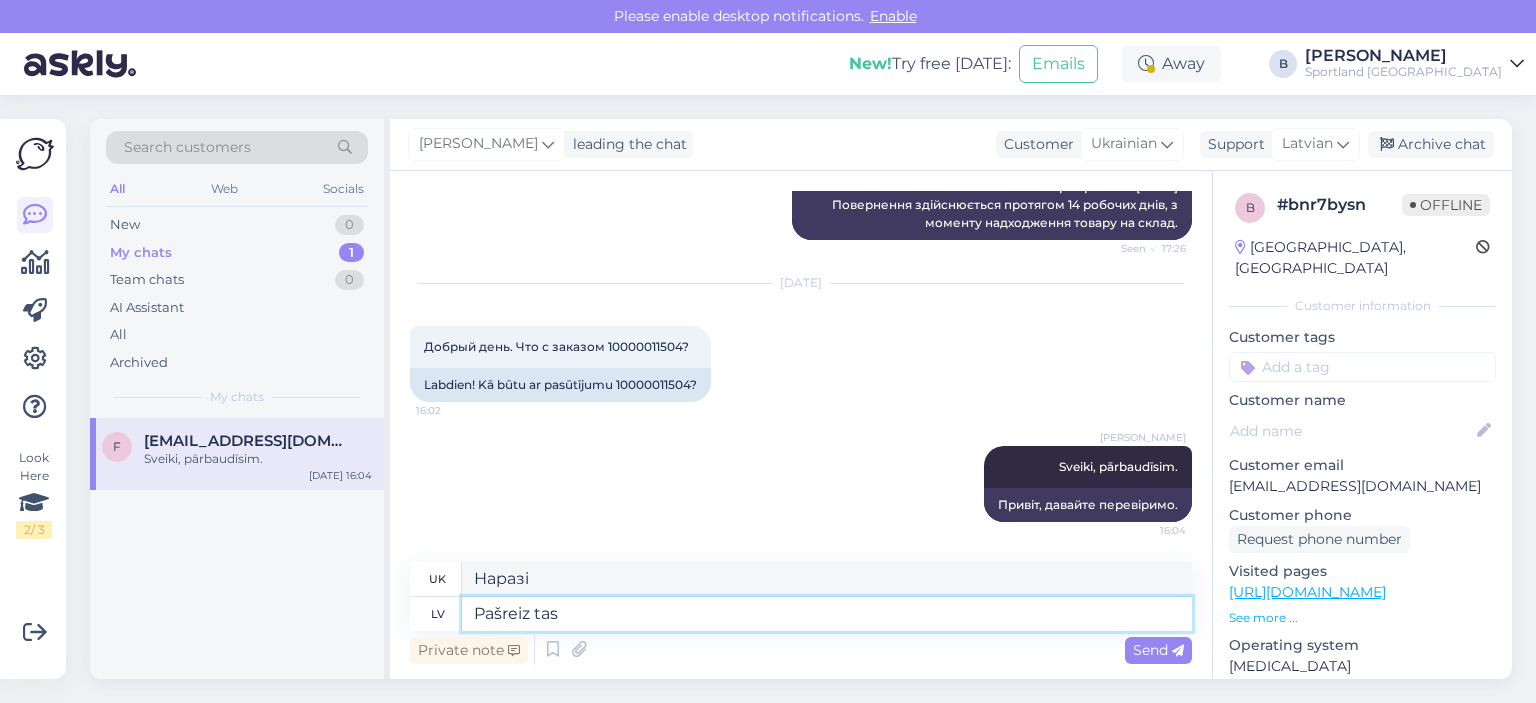 type on "Pašreiz tas a" 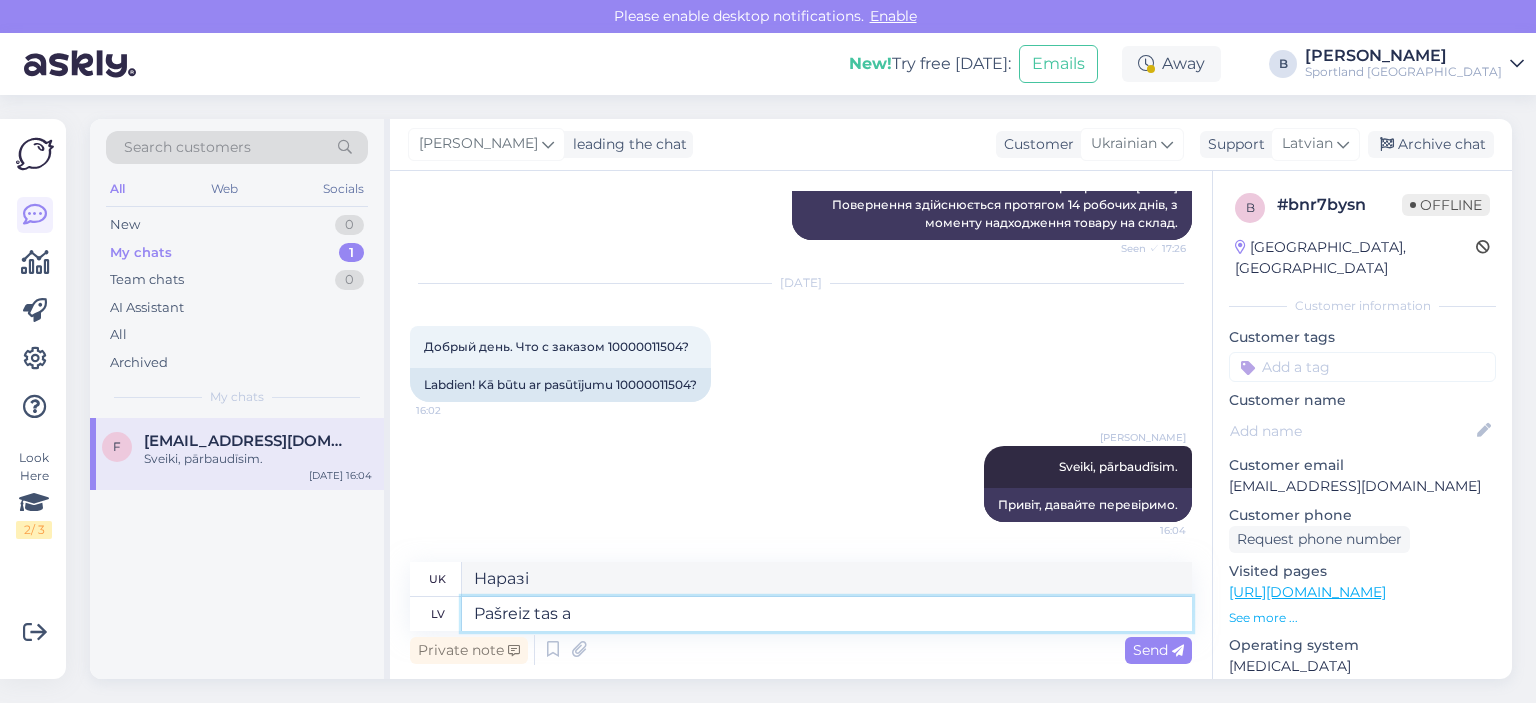 type on "Наразі це" 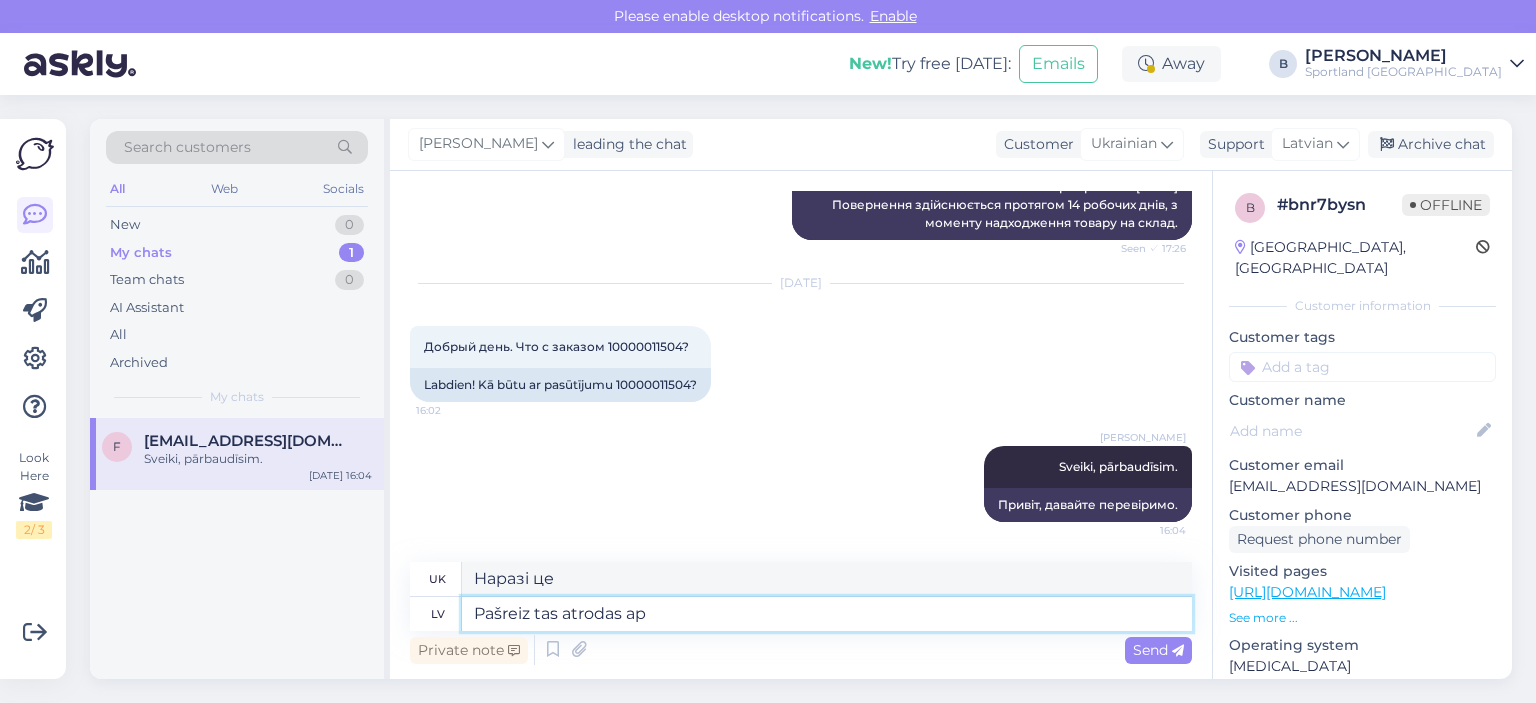 type on "Pašreiz tas atrodas aps" 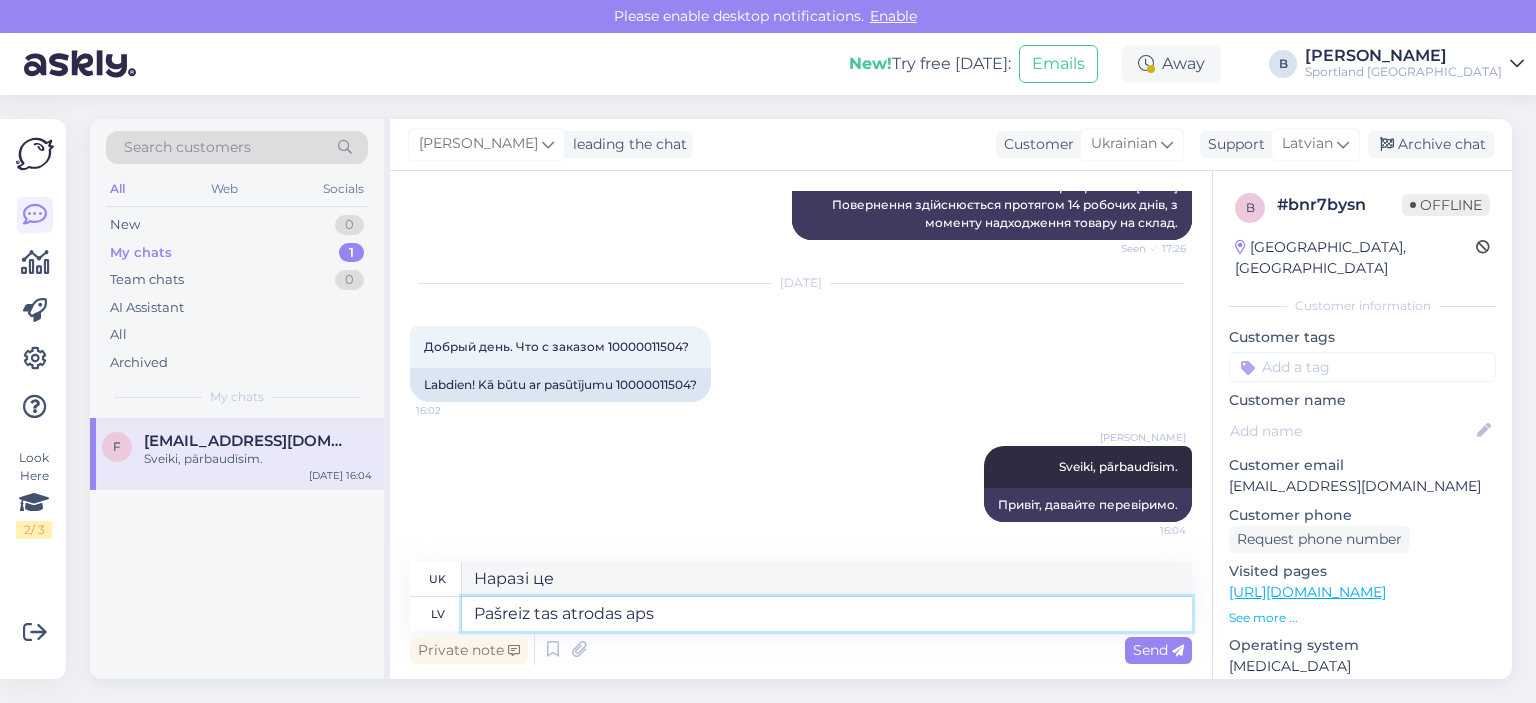 type on "Наразі воно розташоване" 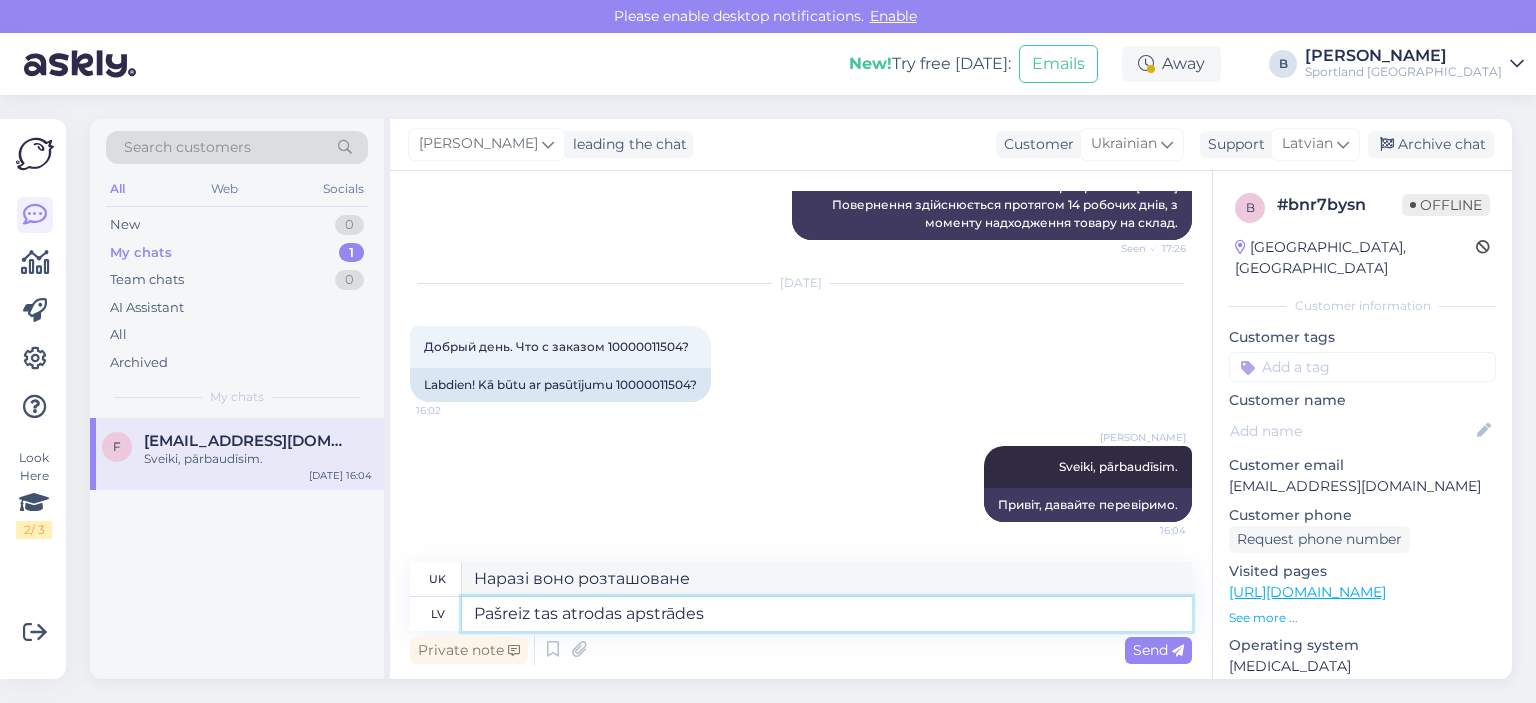 type on "Pašreiz tas atrodas apstrādes p" 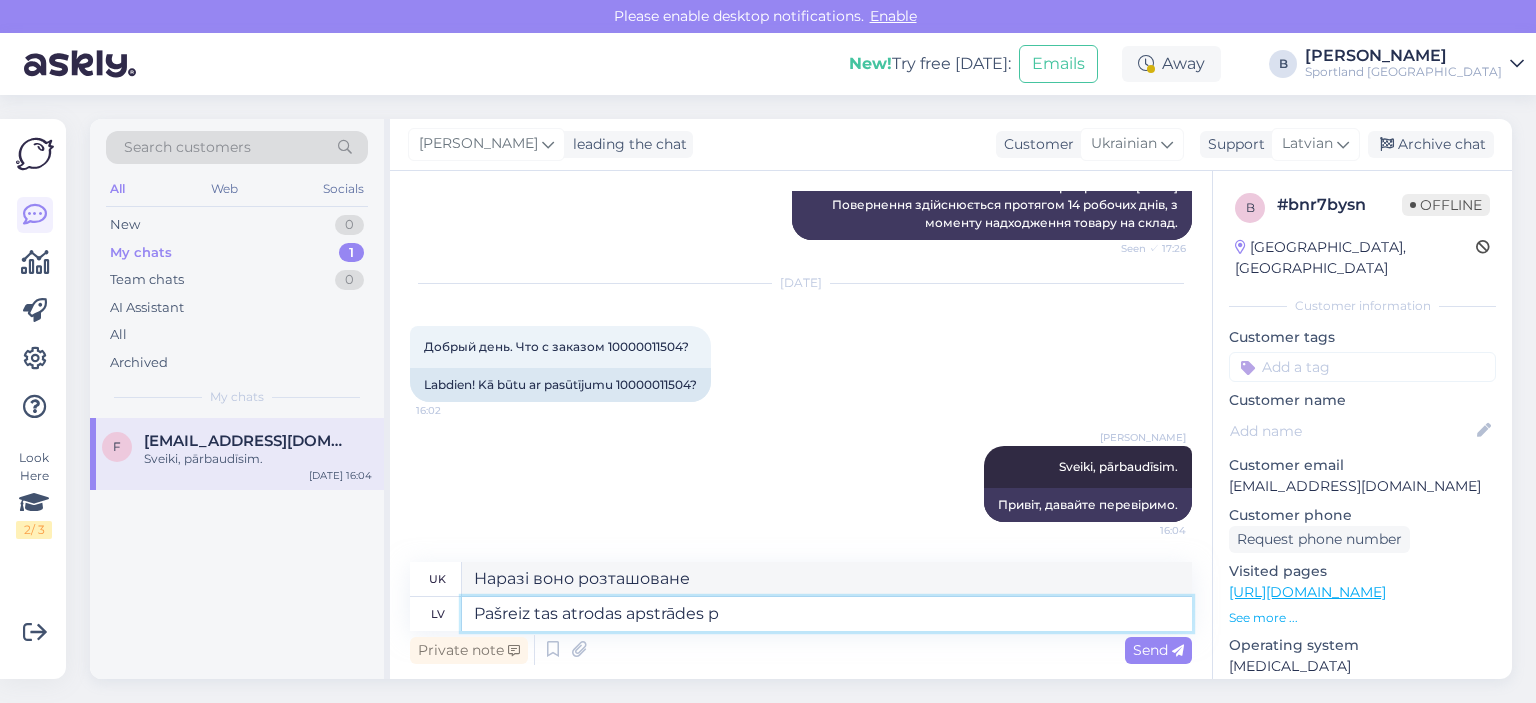 type on "Наразі він перебуває на стадії обробки." 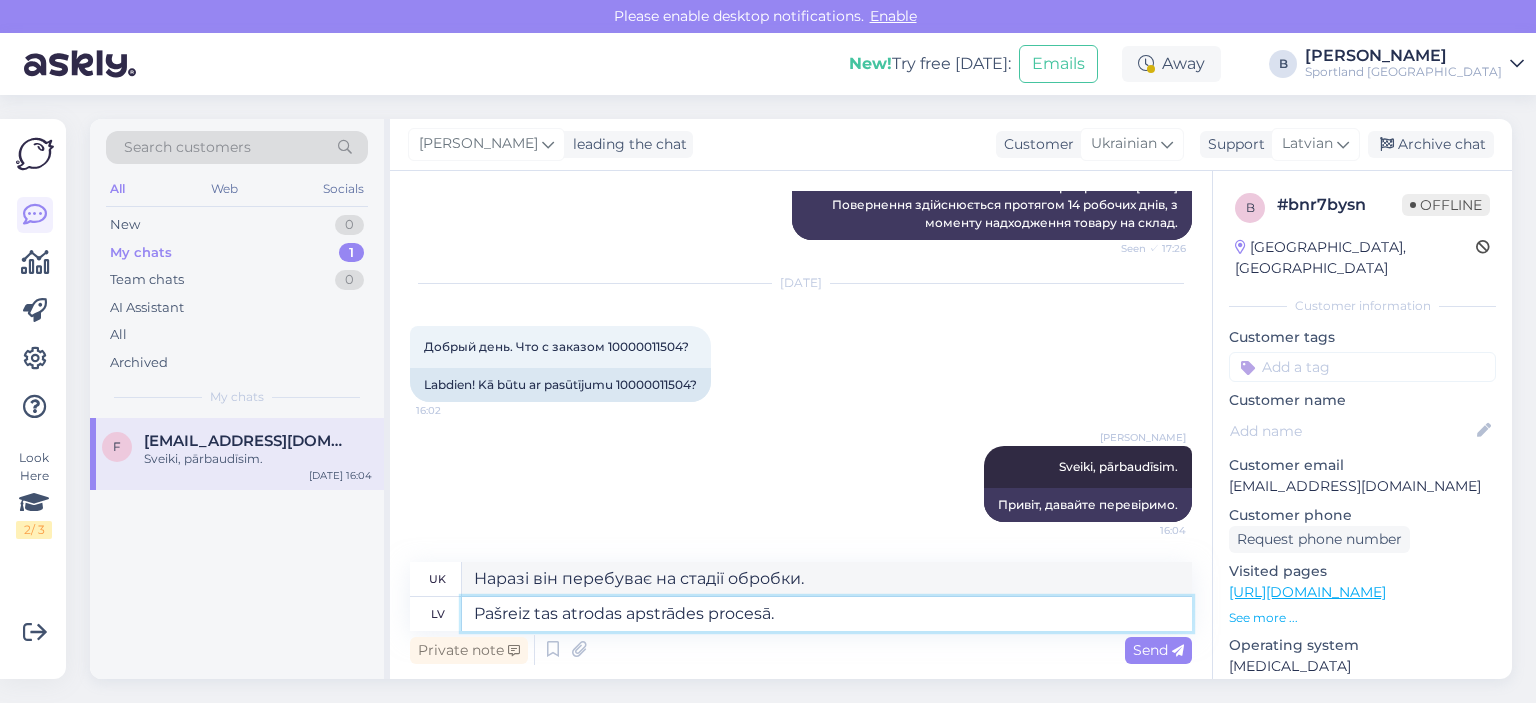 type on "Pašreiz tas atrodas apstrādes procesā. N" 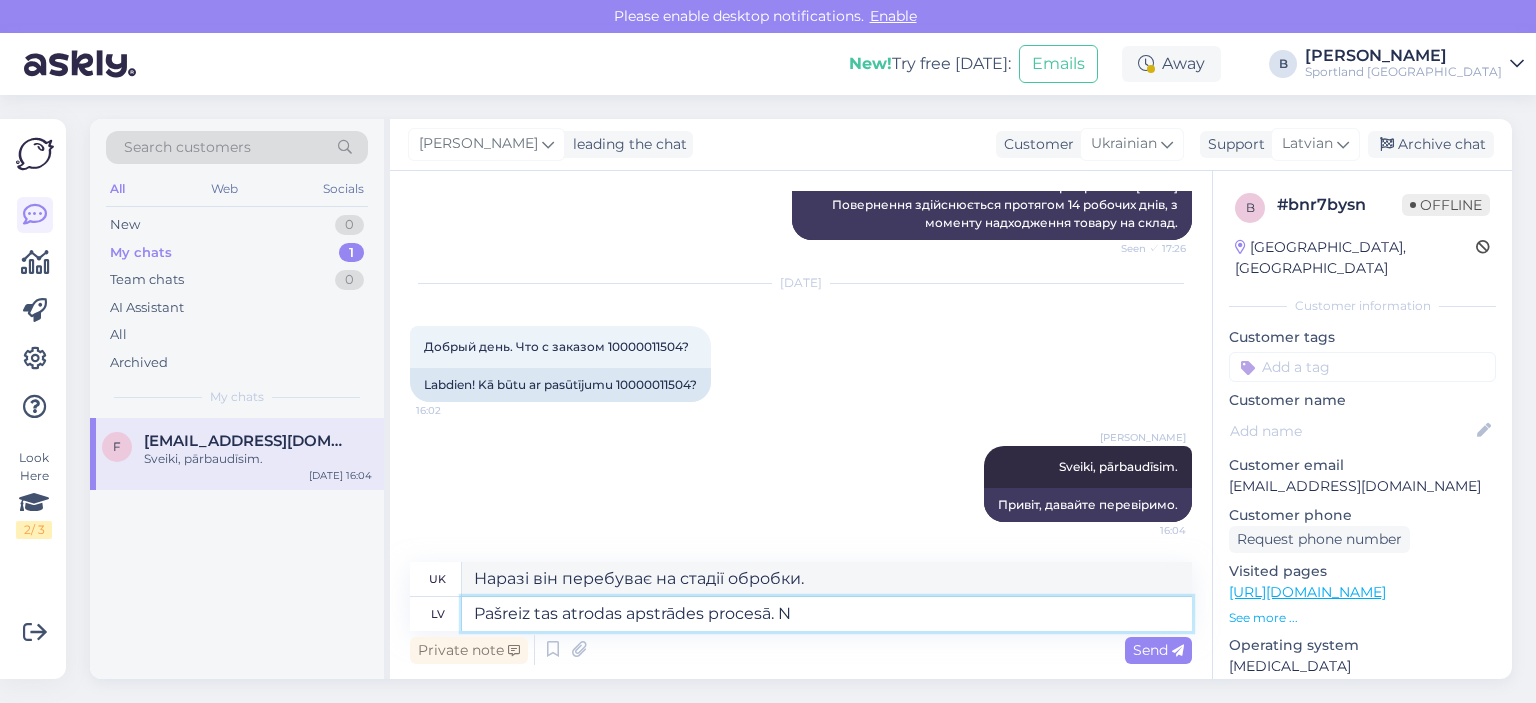 type on "Наразі він перебуває в процесі обробки." 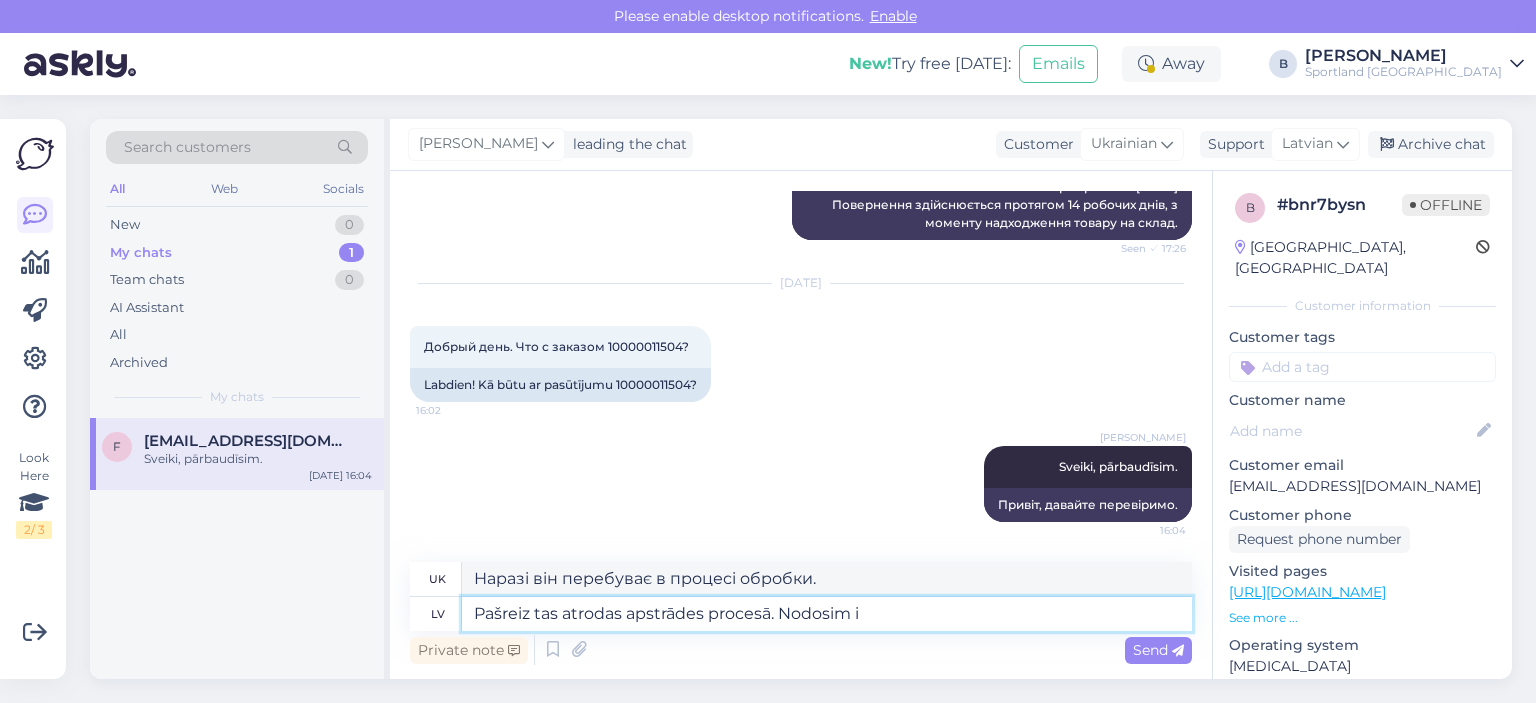 type on "Pašreiz tas atrodas apstrādes procesā. Nodosim in" 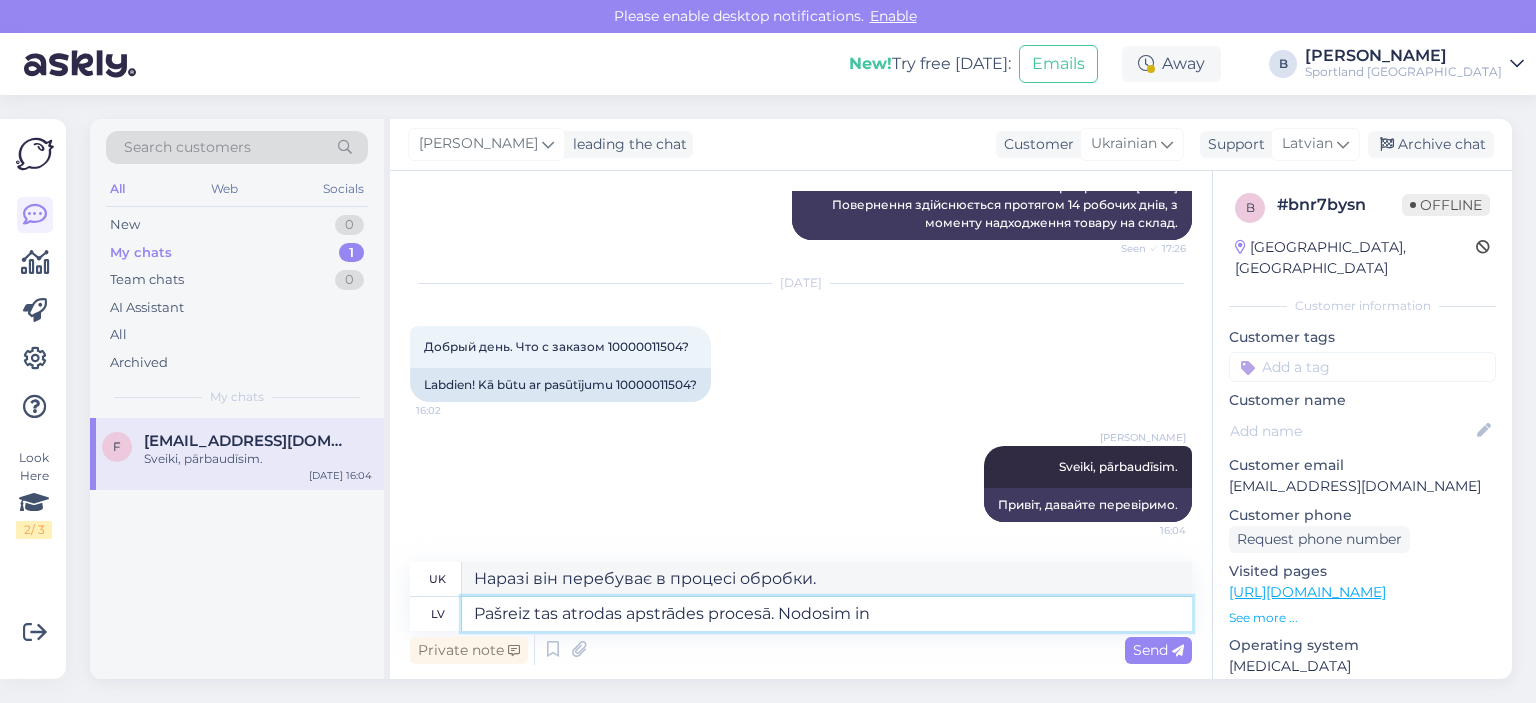 type on "Наразі воно в процесі обробки. Давайте передамо це далі." 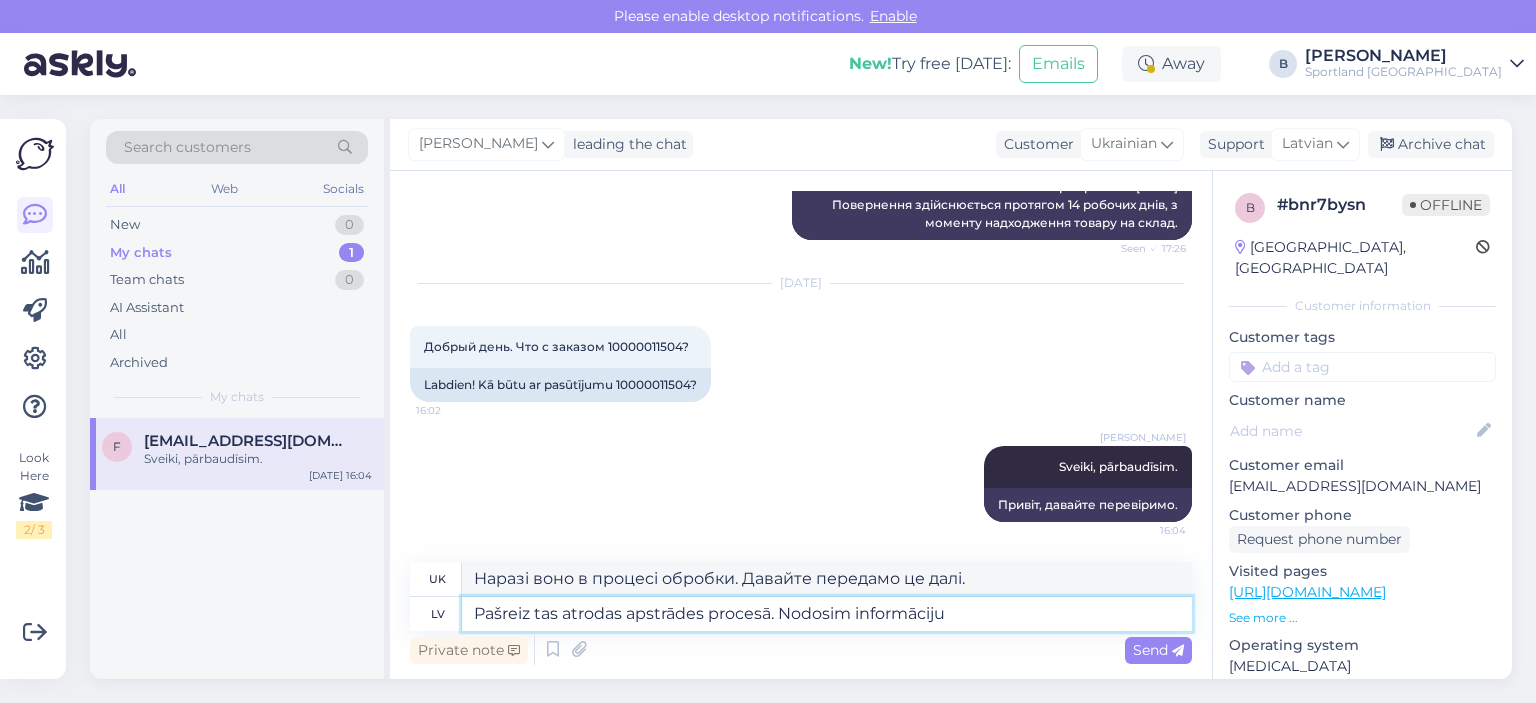 type on "Pašreiz tas atrodas apstrādes procesā. Nodosim informāciju v" 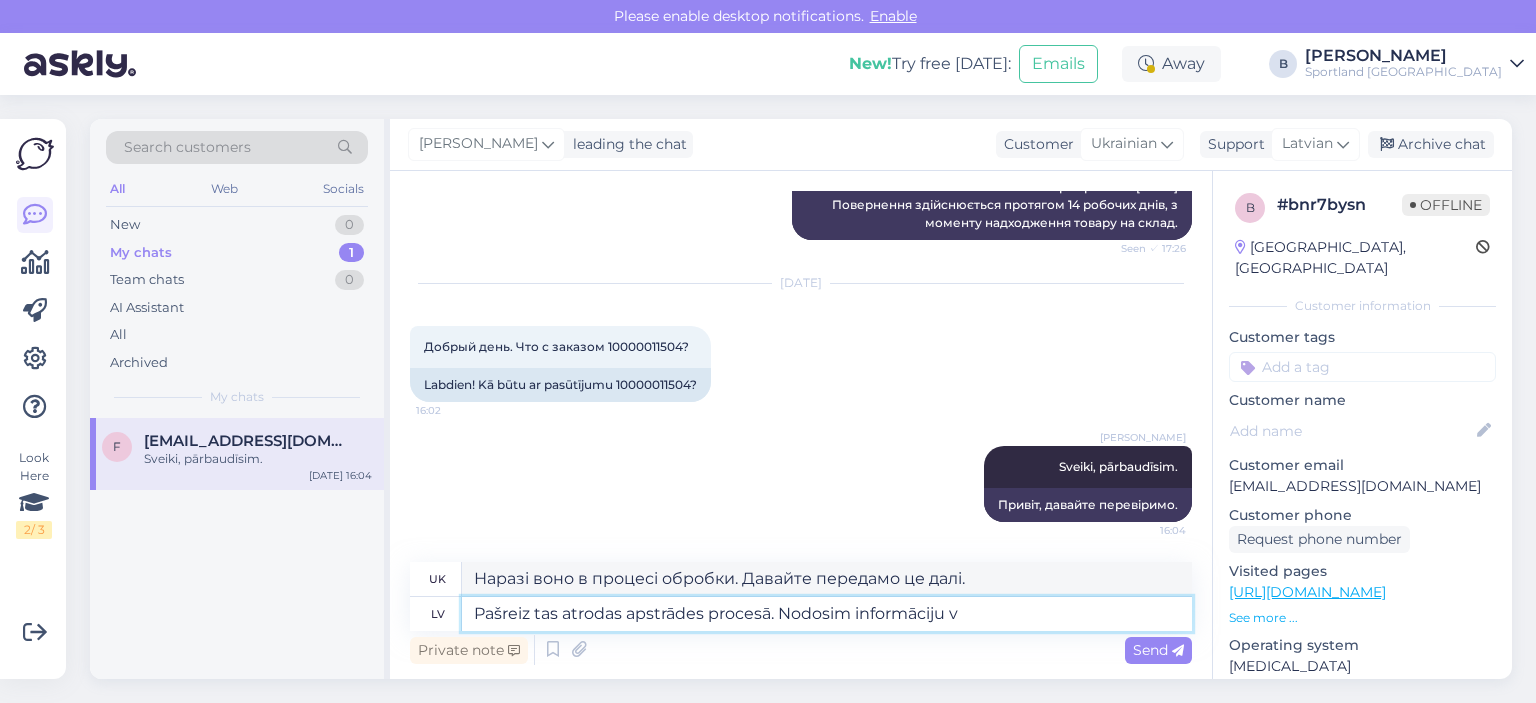 type on "Наразі воно обробляється. Ми передамо інформацію." 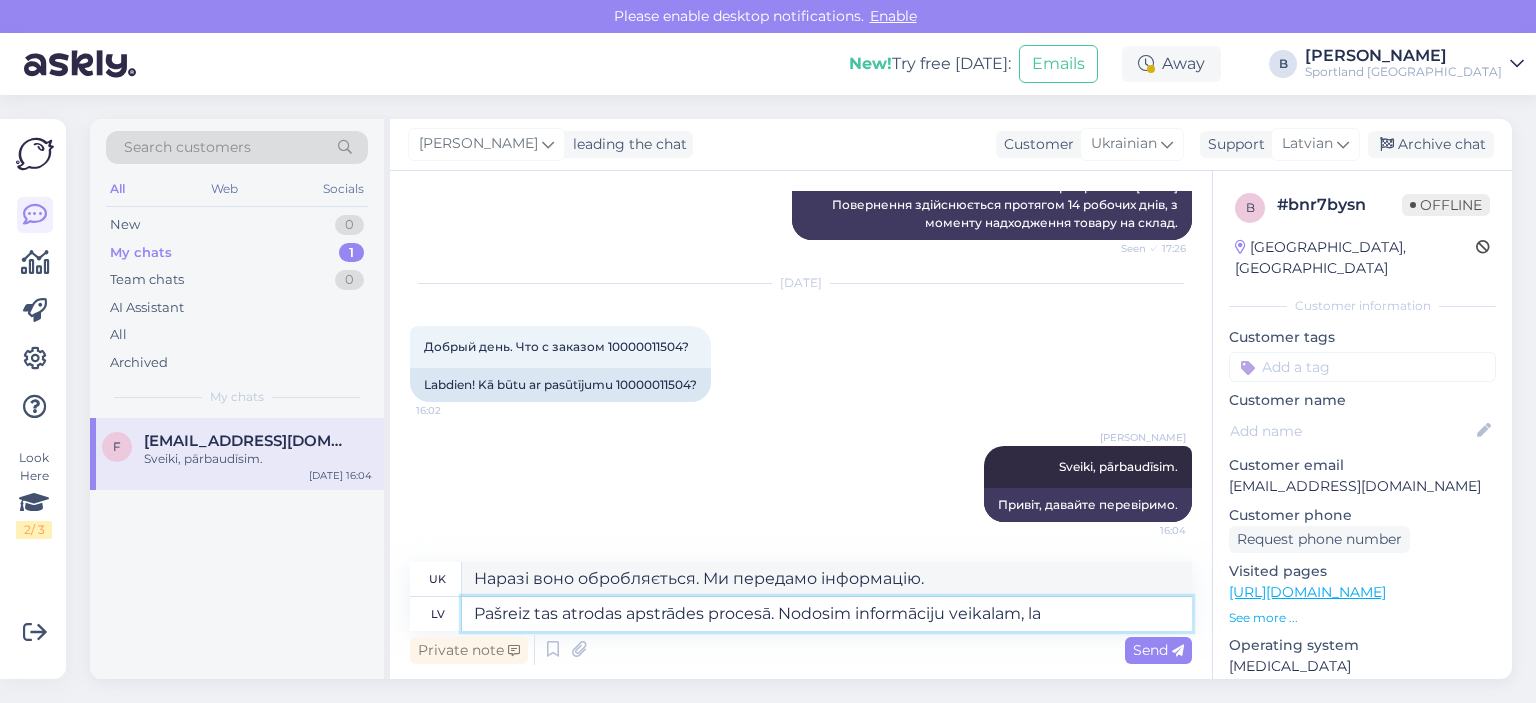type on "Pašreiz tas atrodas apstrādes procesā. Nodosim informāciju veikalam, lai" 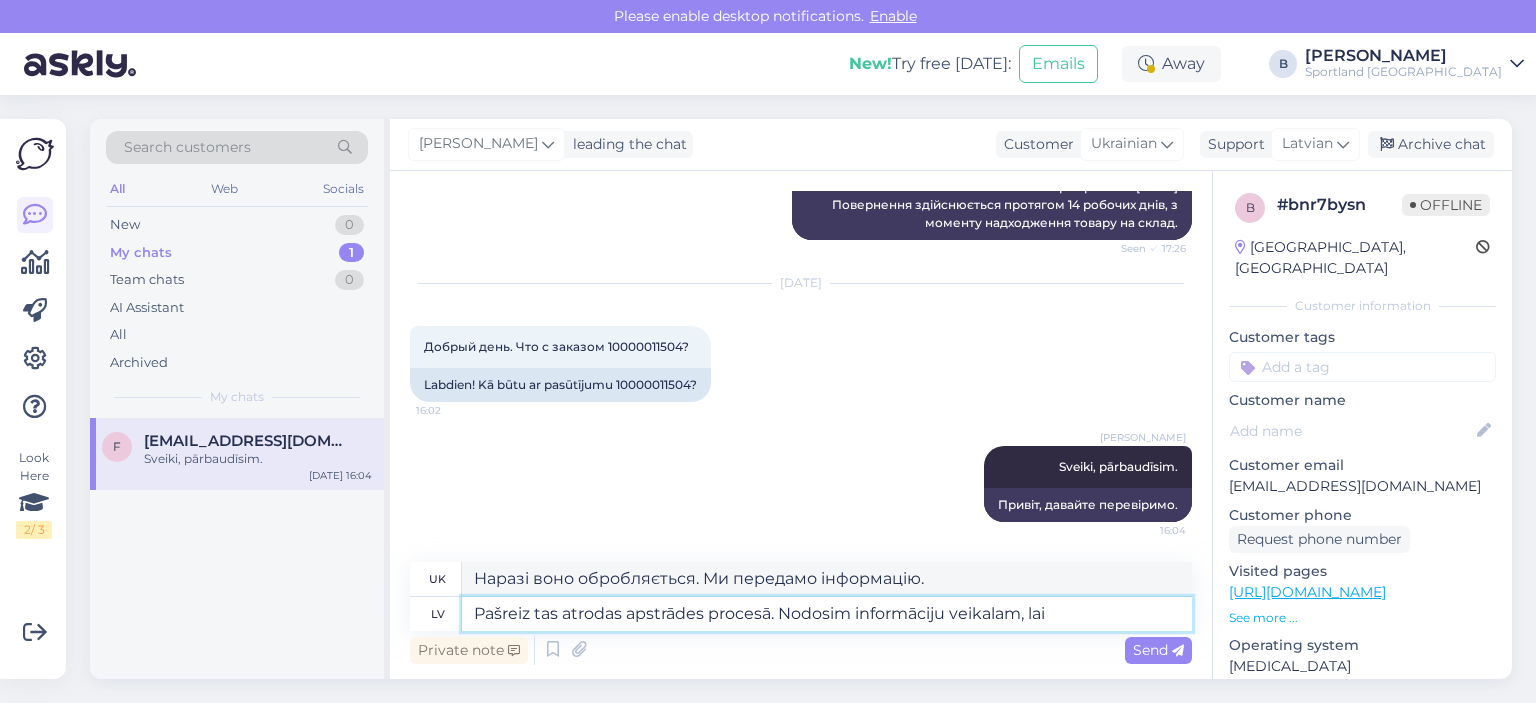 type on "Наразі воно обробляється. Ми передамо інформацію до магазину," 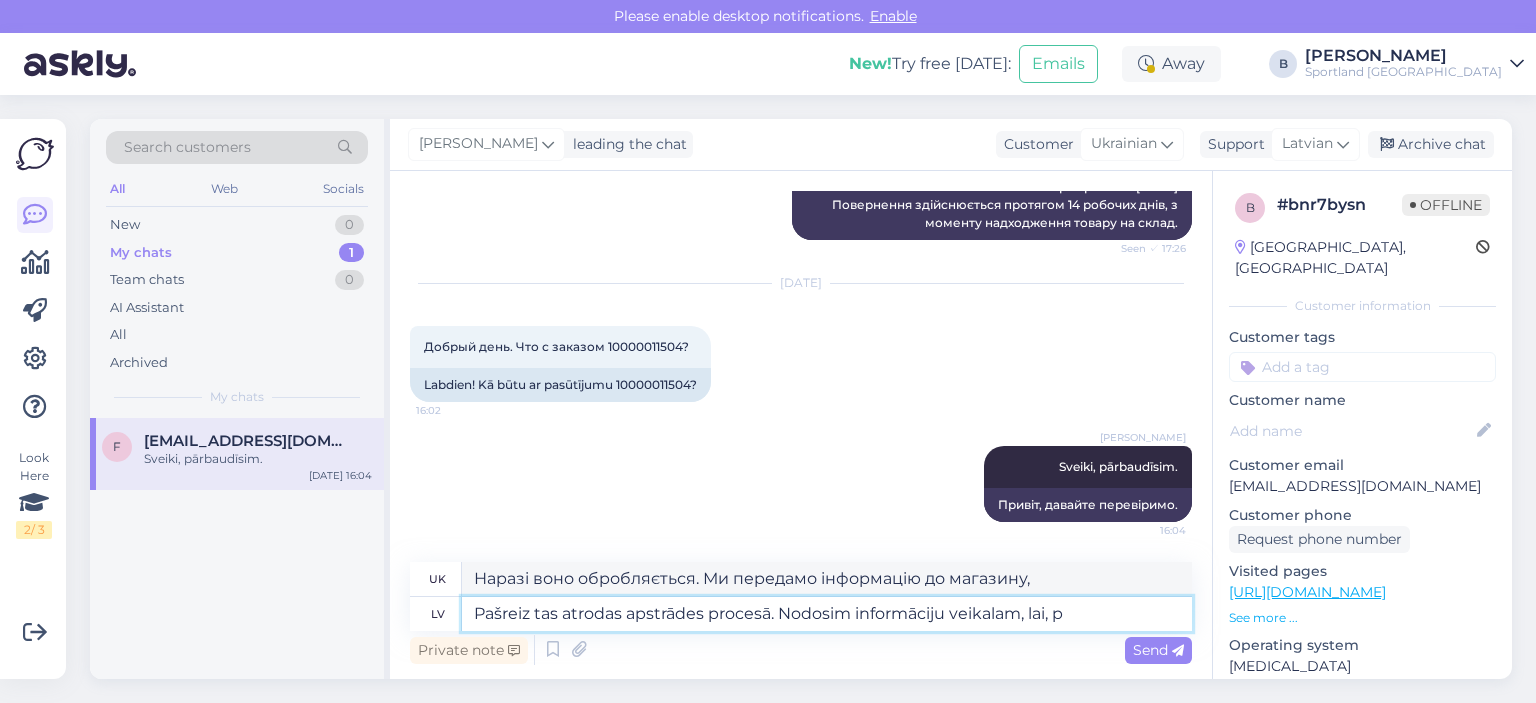 type on "Pašreiz tas atrodas apstrādes procesā. Nodosim informāciju veikalam, lai, pē" 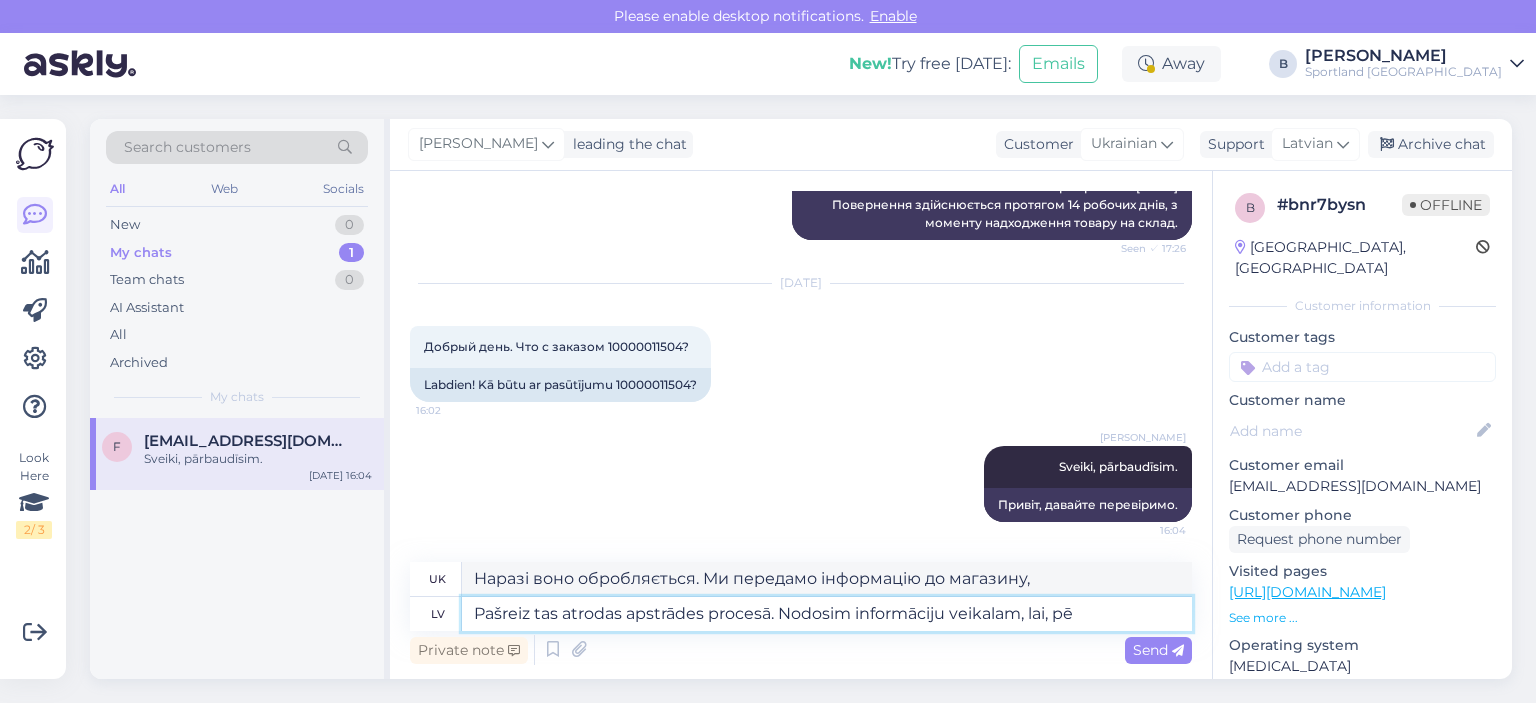 type on "Наразі воно обробляється. Ми передамо інформацію до магазину, щоб..." 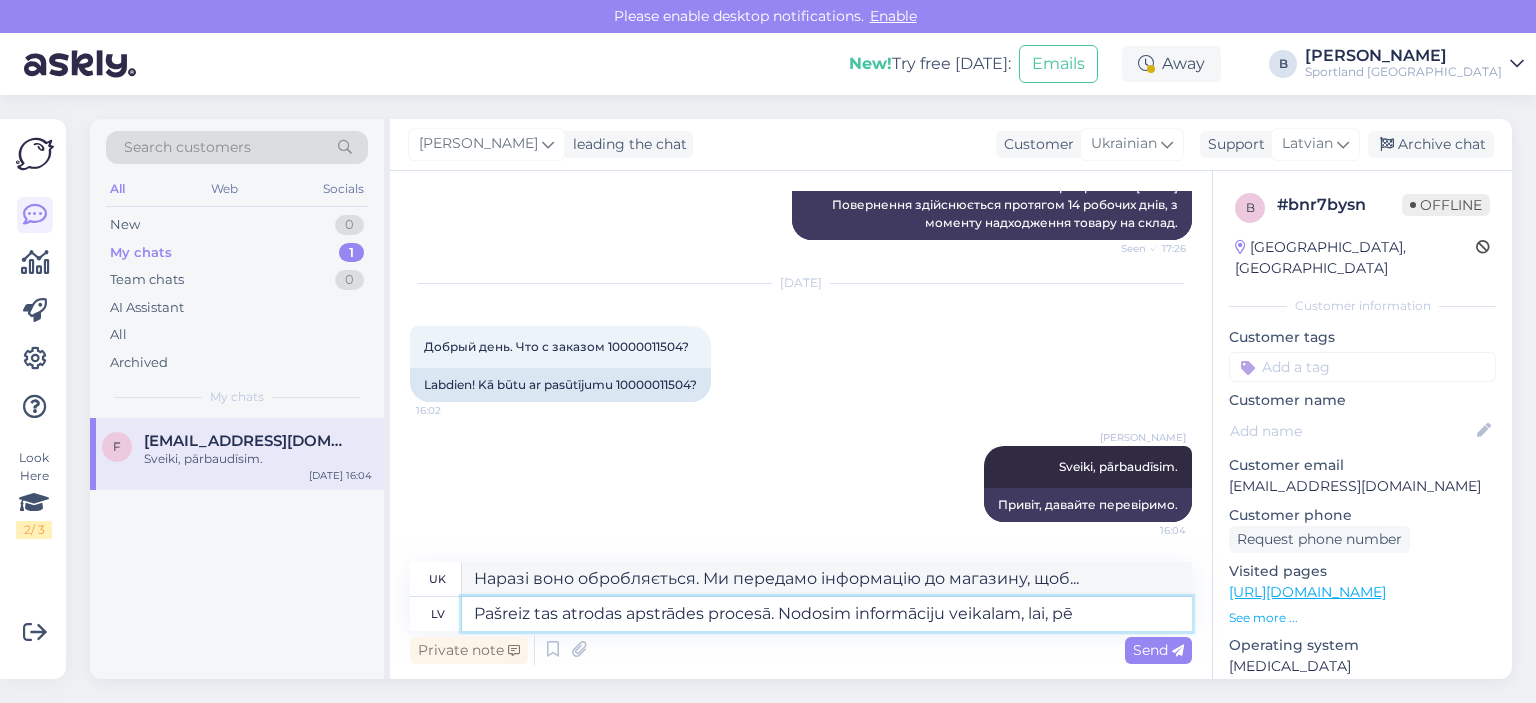type on "Pašreiz tas atrodas apstrādes procesā. Nodosim informāciju veikalam, lai, pē i" 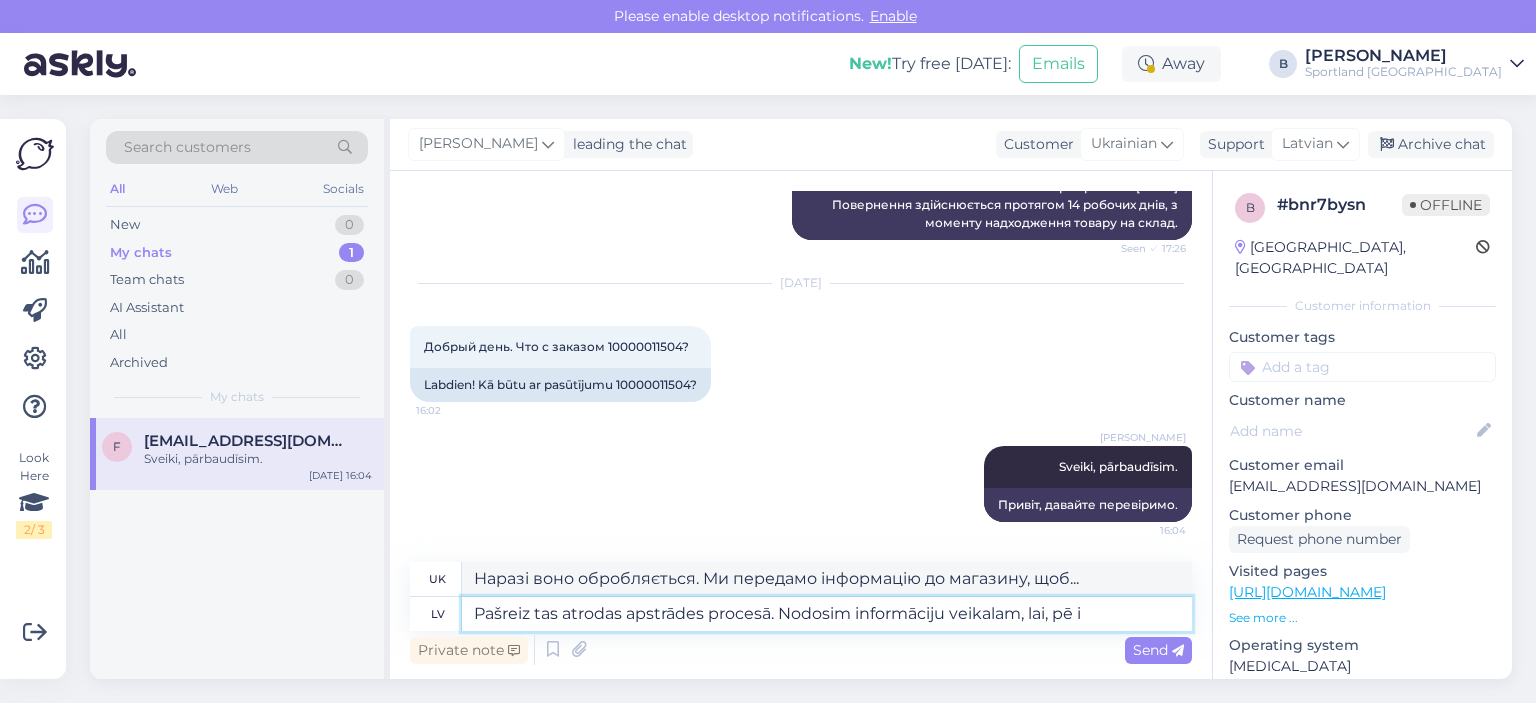 type on "Наразі воно обробляється. Ми передамо інформацію до магазину, щоб після…" 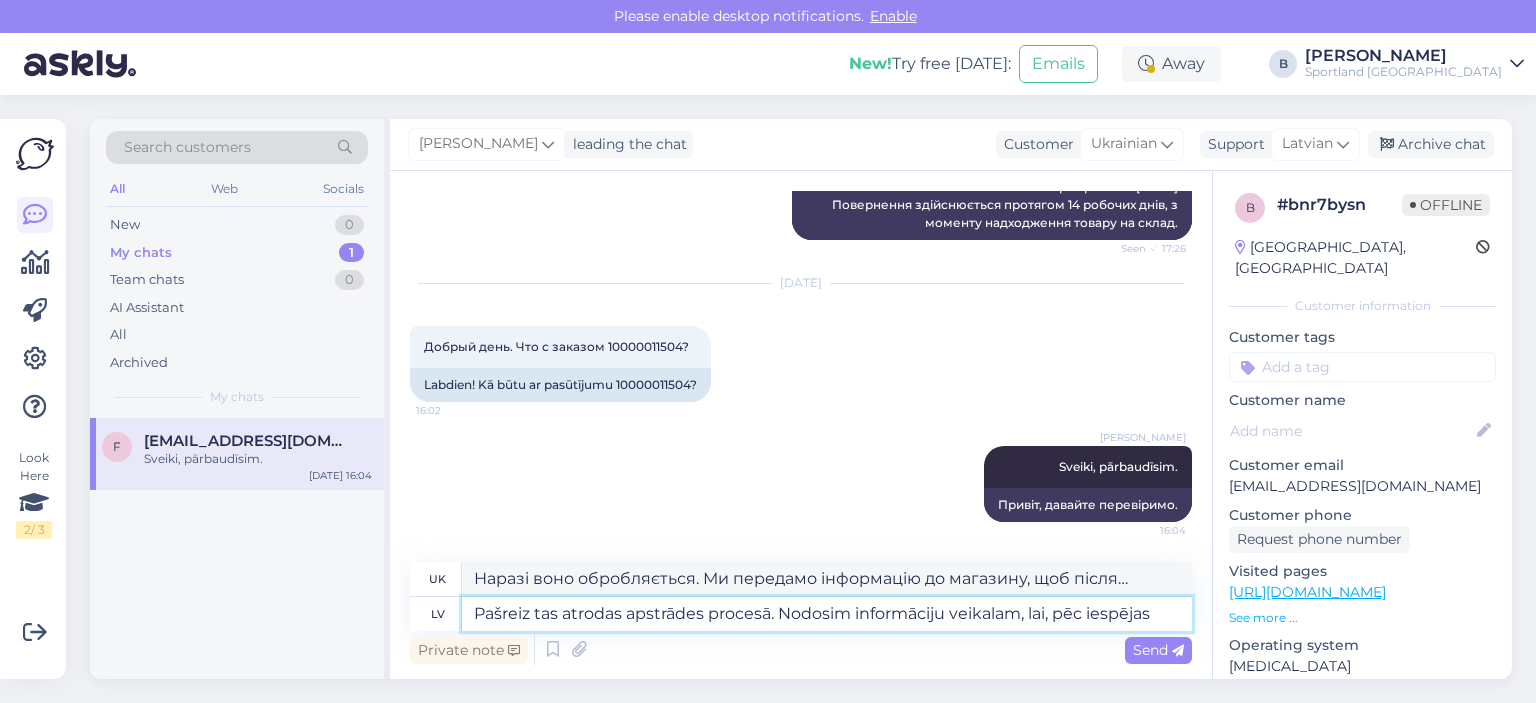 type on "Pašreiz tas atrodas apstrādes procesā. Nodosim informāciju veikalam, lai, pēc iespējas ā" 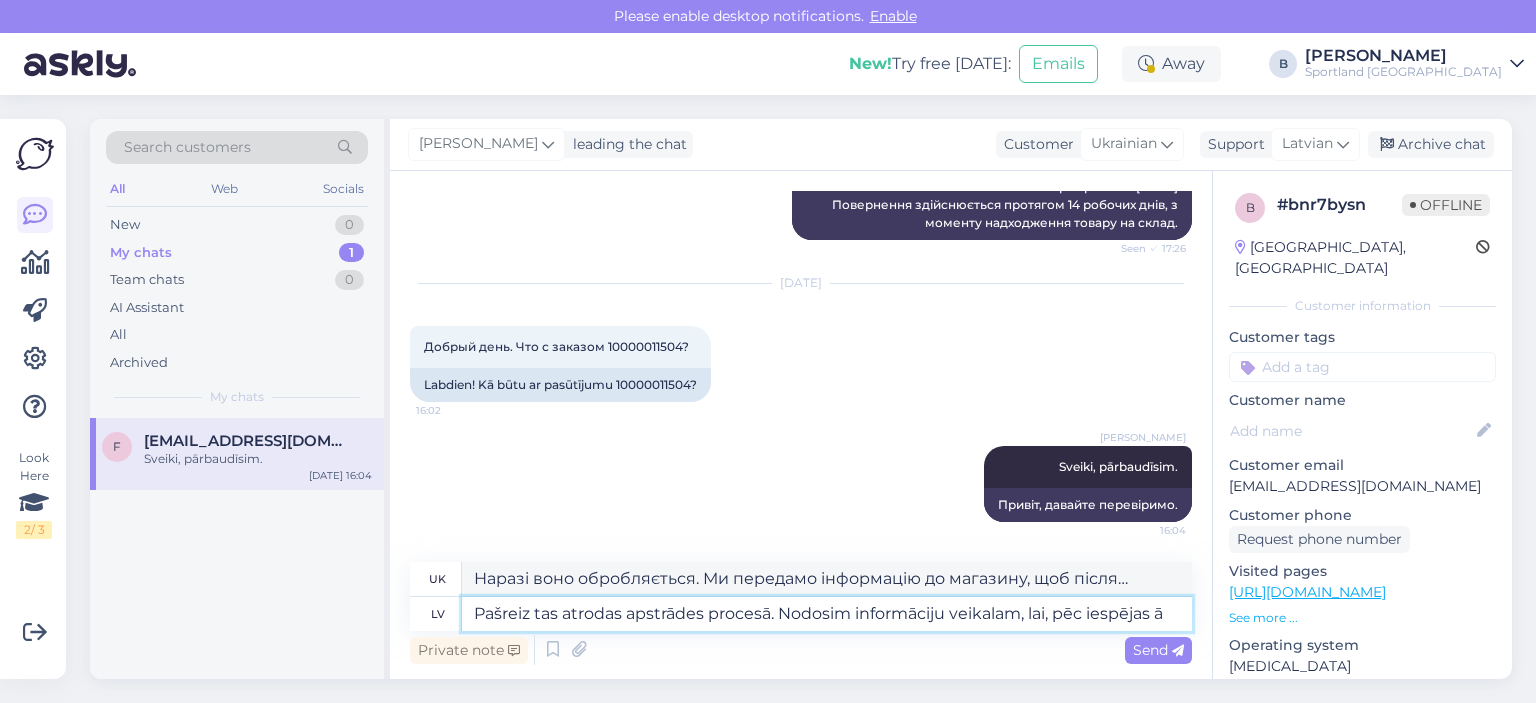type on "Наразі воно обробляється. Ми передамо інформацію до магазину, щоб якомога швидше..." 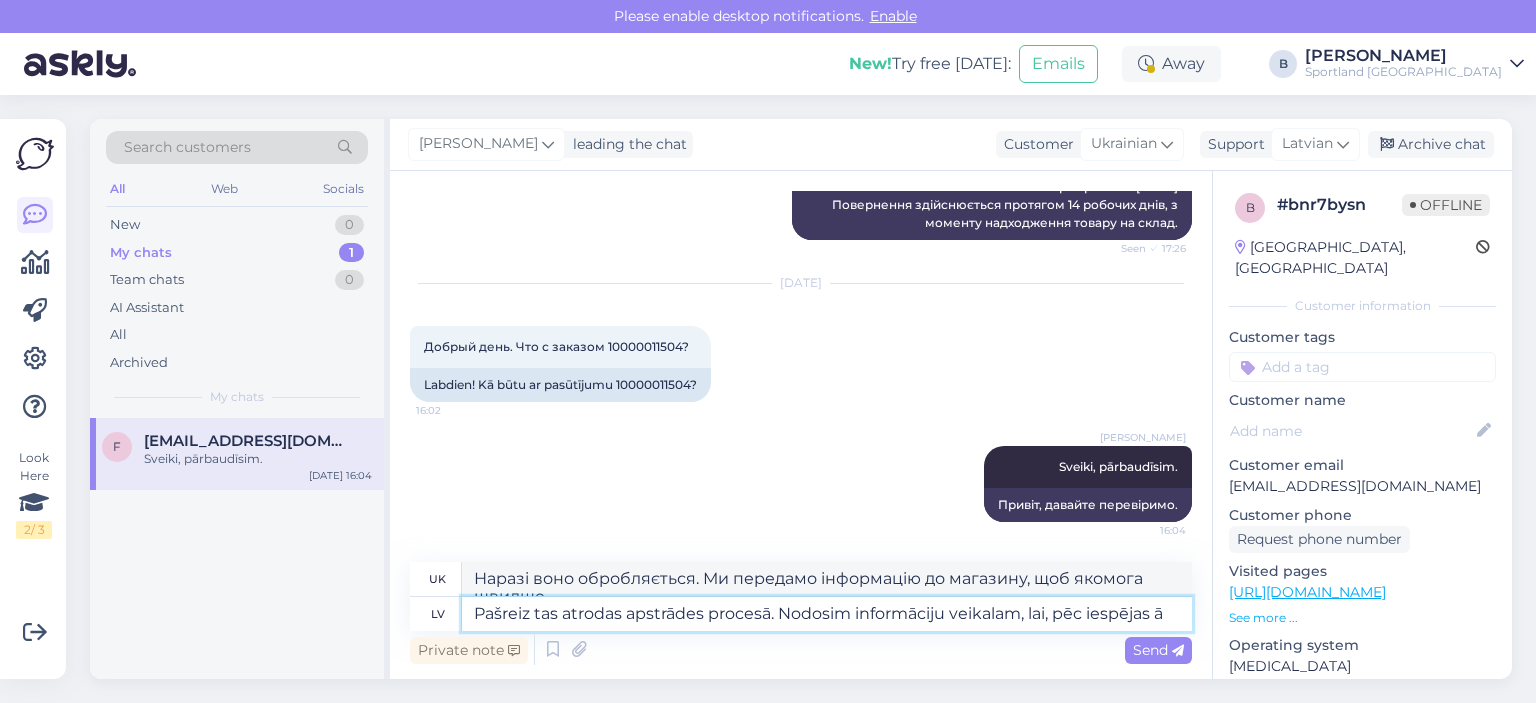 scroll, scrollTop: 3143, scrollLeft: 0, axis: vertical 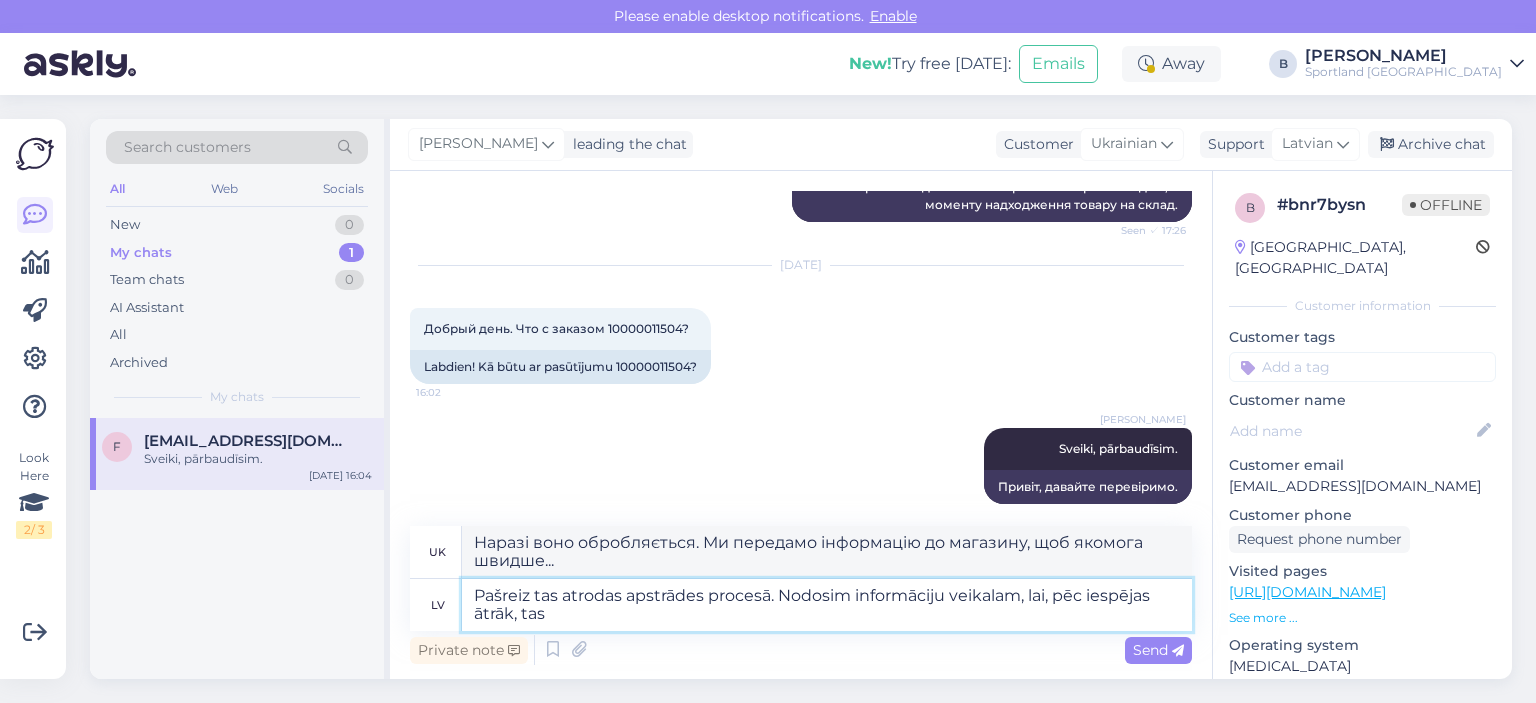 type on "Pašreiz tas atrodas apstrādes procesā. Nodosim informāciju veikalam, lai, pēc iespējas ātrāk, tas i" 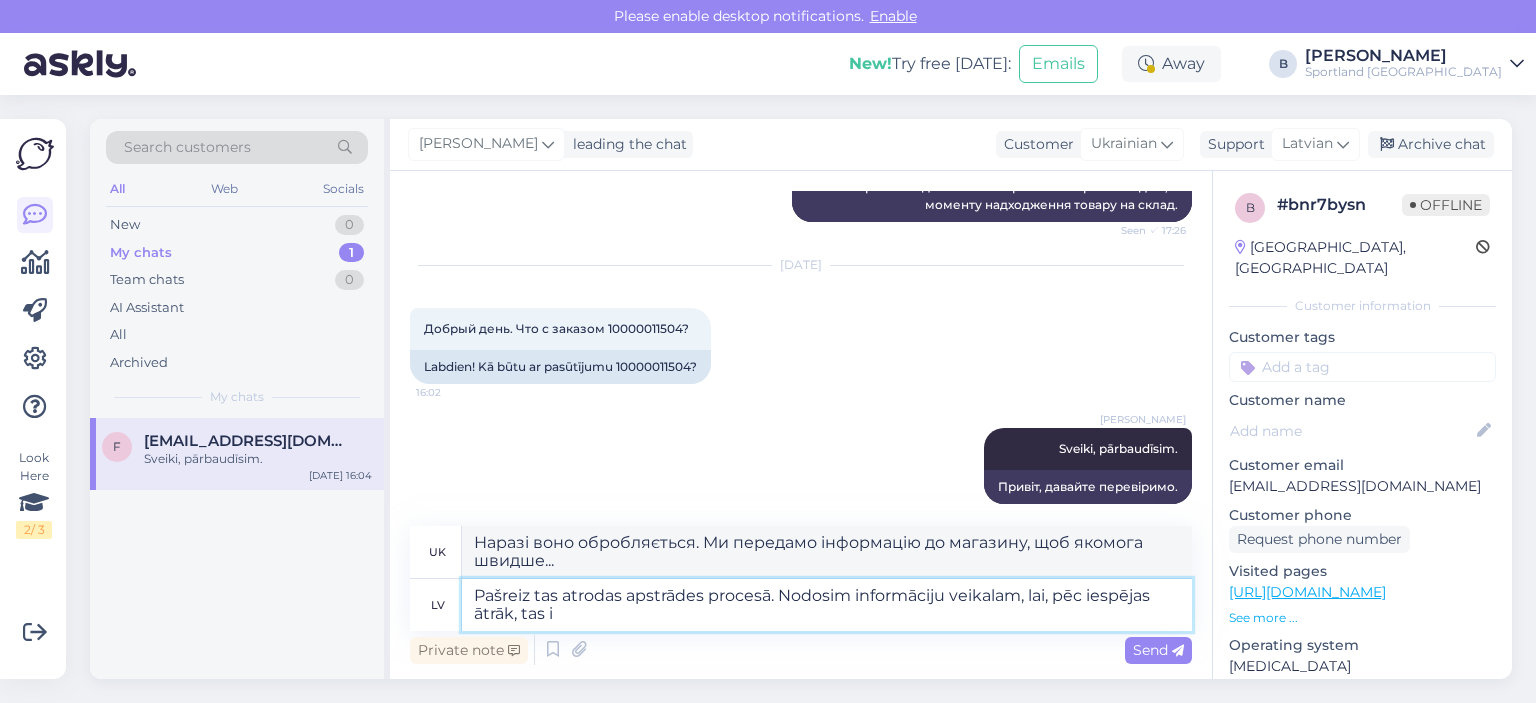 type on "Наразі товар обробляється. Ми передамо інформацію магазину, щоб його можна було відправити якомога швидше." 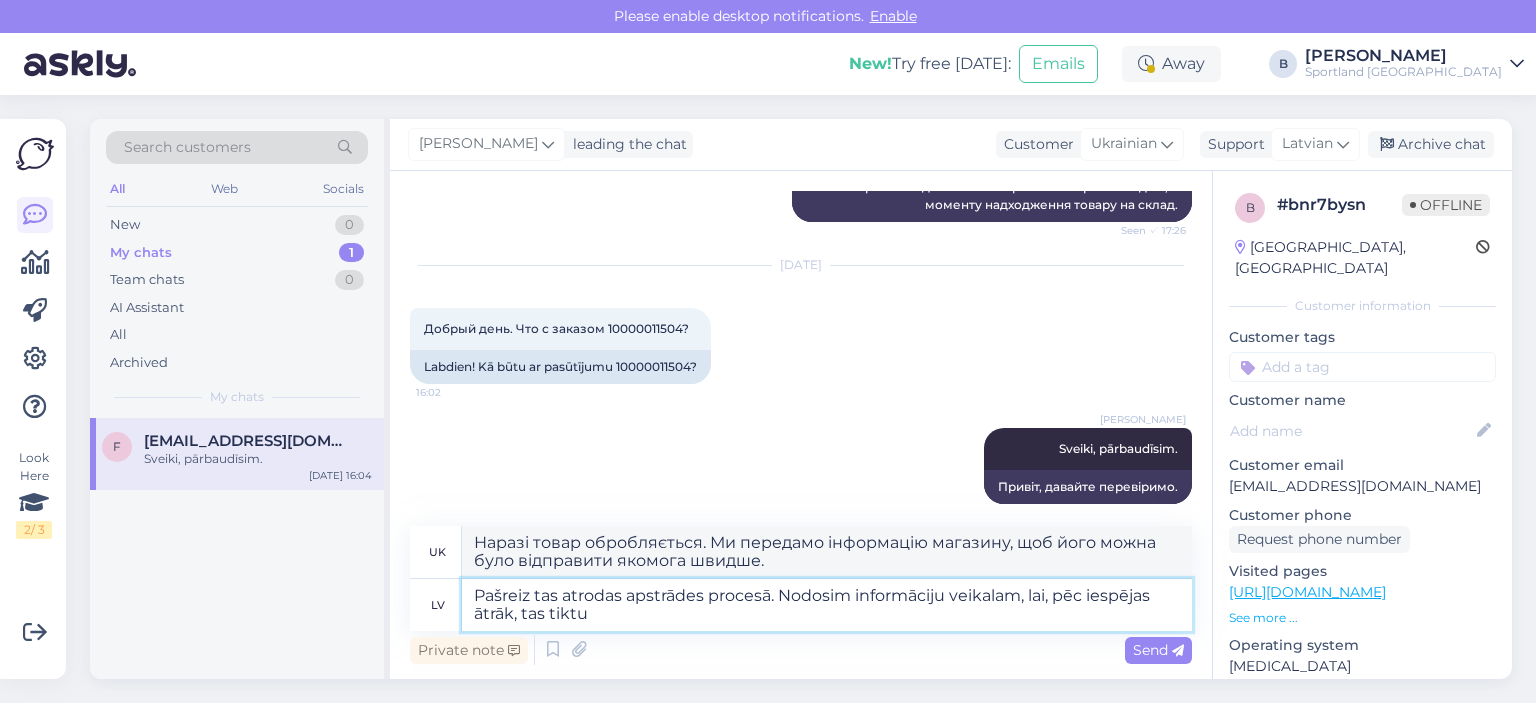 type on "Pašreiz tas atrodas apstrādes procesā. Nodosim informāciju veikalam, lai, pēc iespējas ātrāk, tas tiktu a" 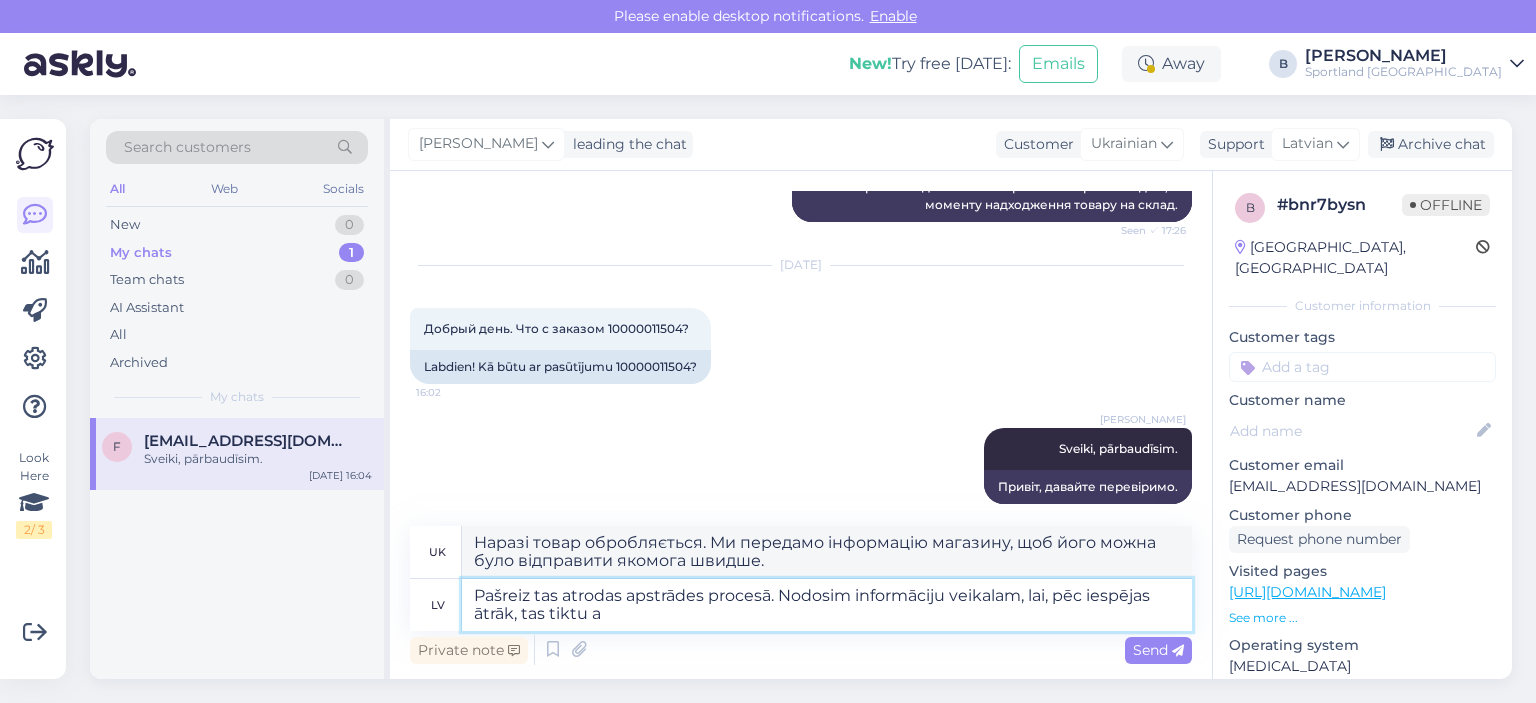 type on "Наразі воно обробляється. Ми передамо інформацію до магазину, щоб його можна було обробити якомога швидше." 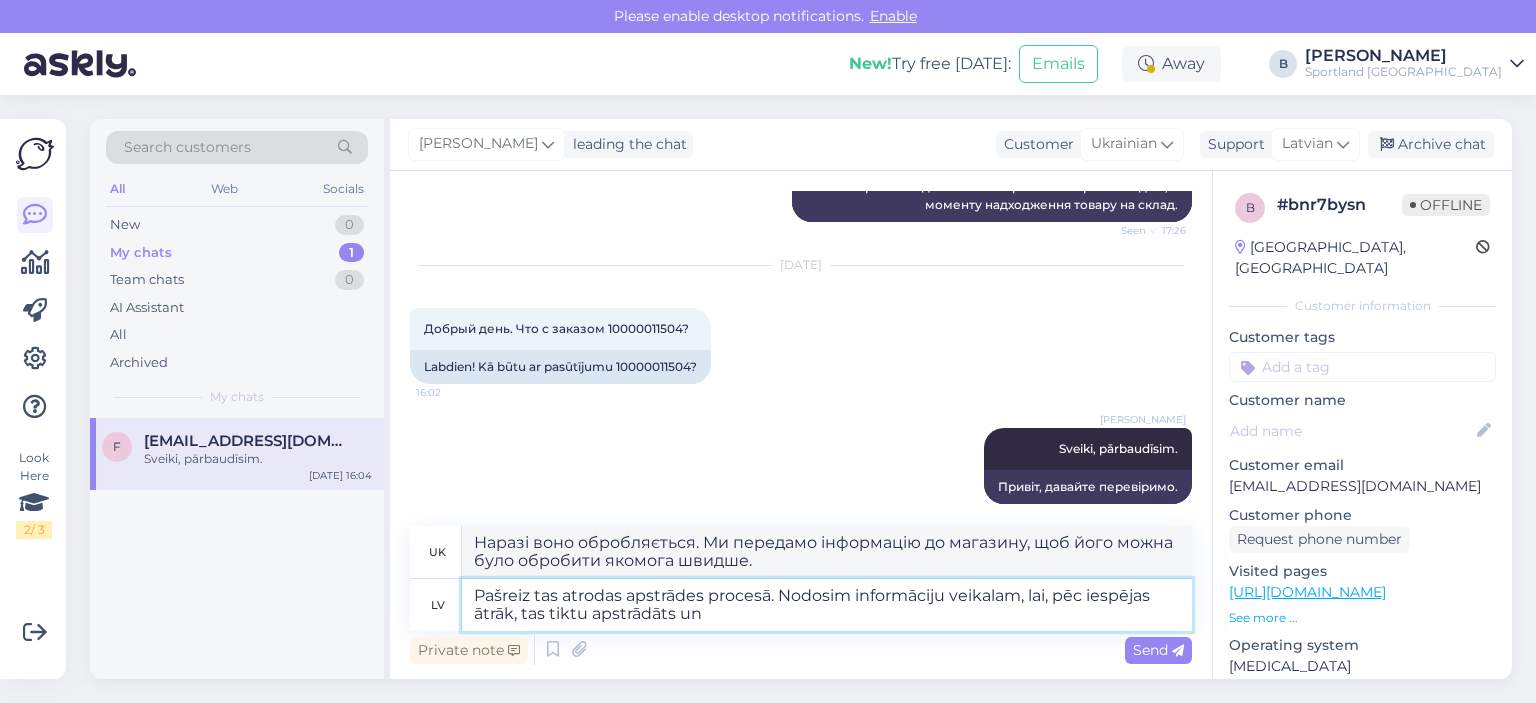 type on "Pašreiz tas atrodas apstrādes procesā. Nodosim informāciju veikalam, lai, pēc iespējas ātrāk, tas tiktu apstrādāts un n" 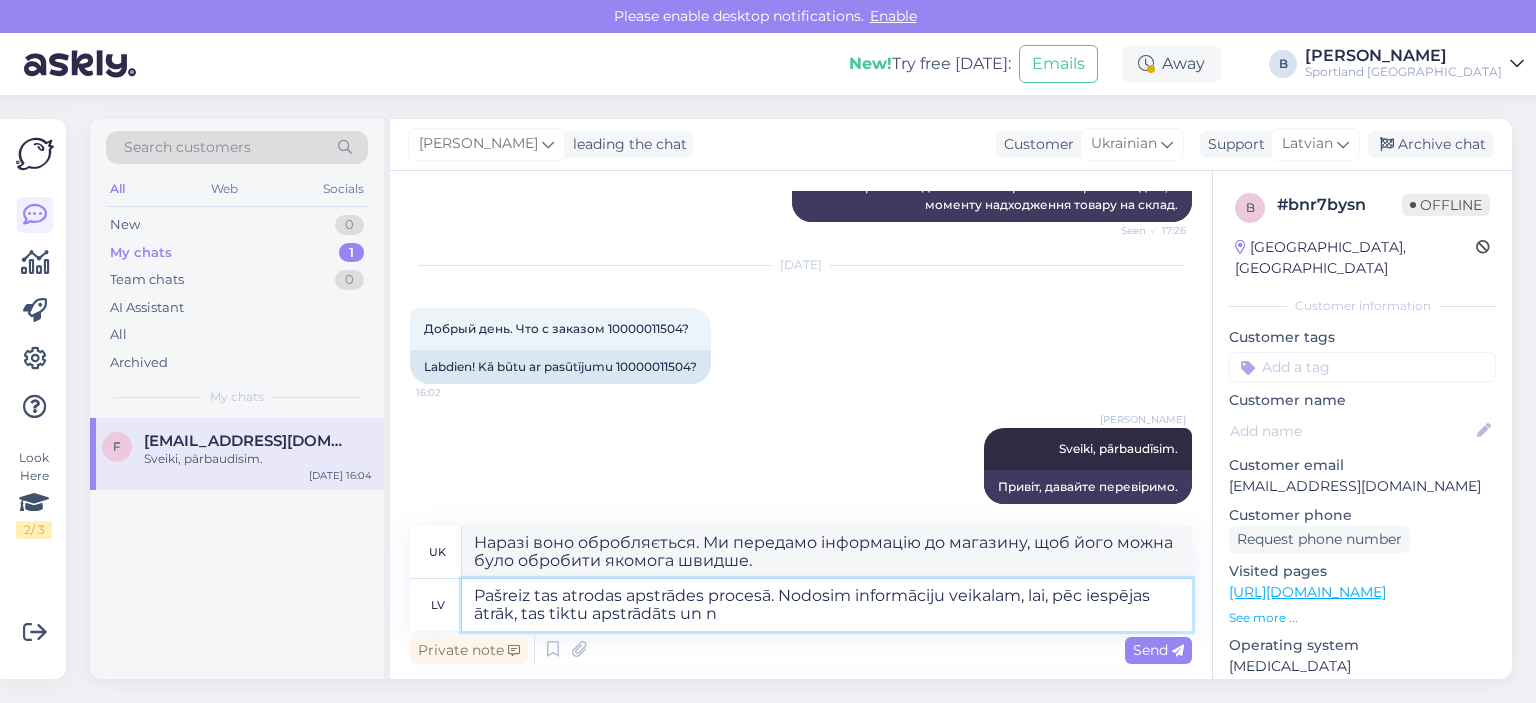 type on "Наразі товар обробляється. Ми передамо інформацію до магазину, щоб його можна було обробити та відправити якомога швидше." 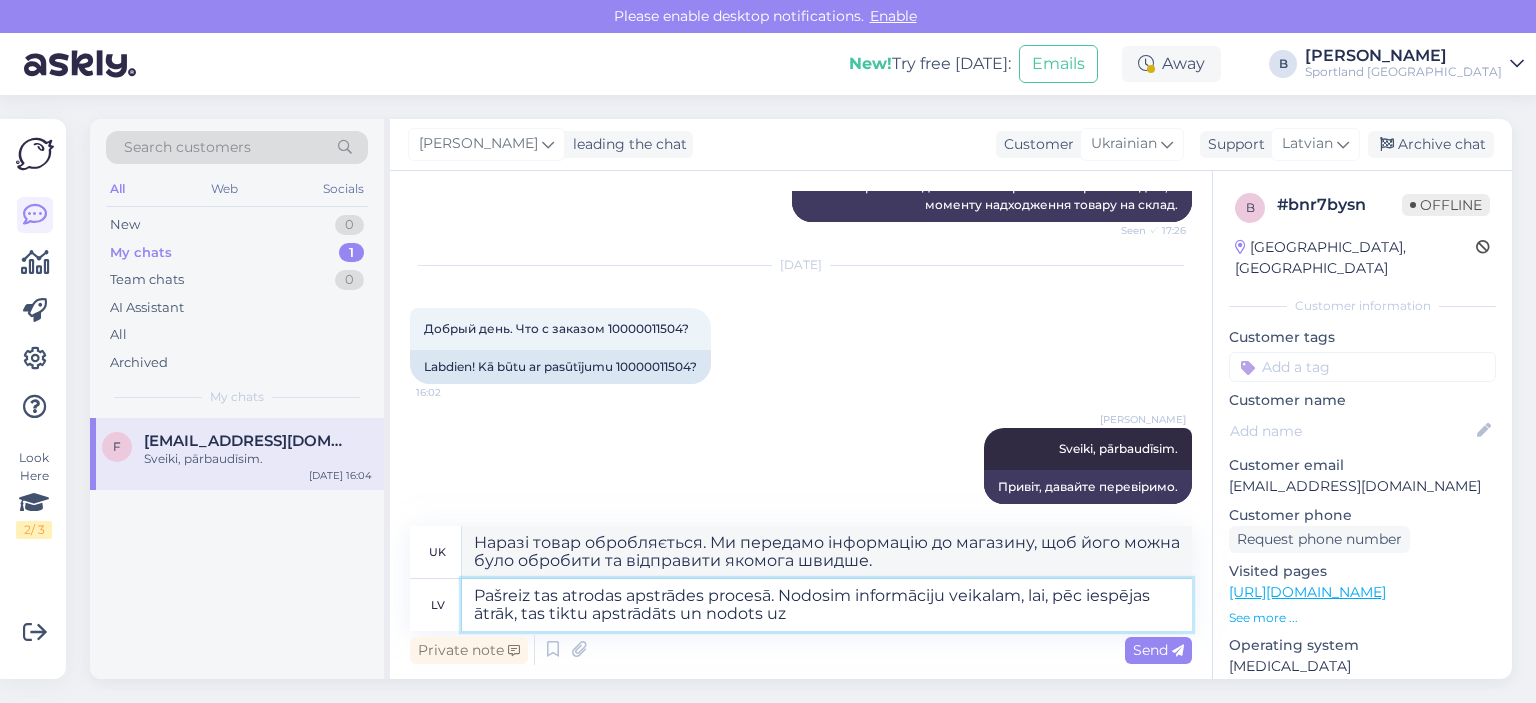 type on "Pašreiz tas atrodas apstrādes procesā. Nodosim informāciju veikalam, lai, pēc iespējas ātrāk, tas tiktu apstrādāts un nodots uz" 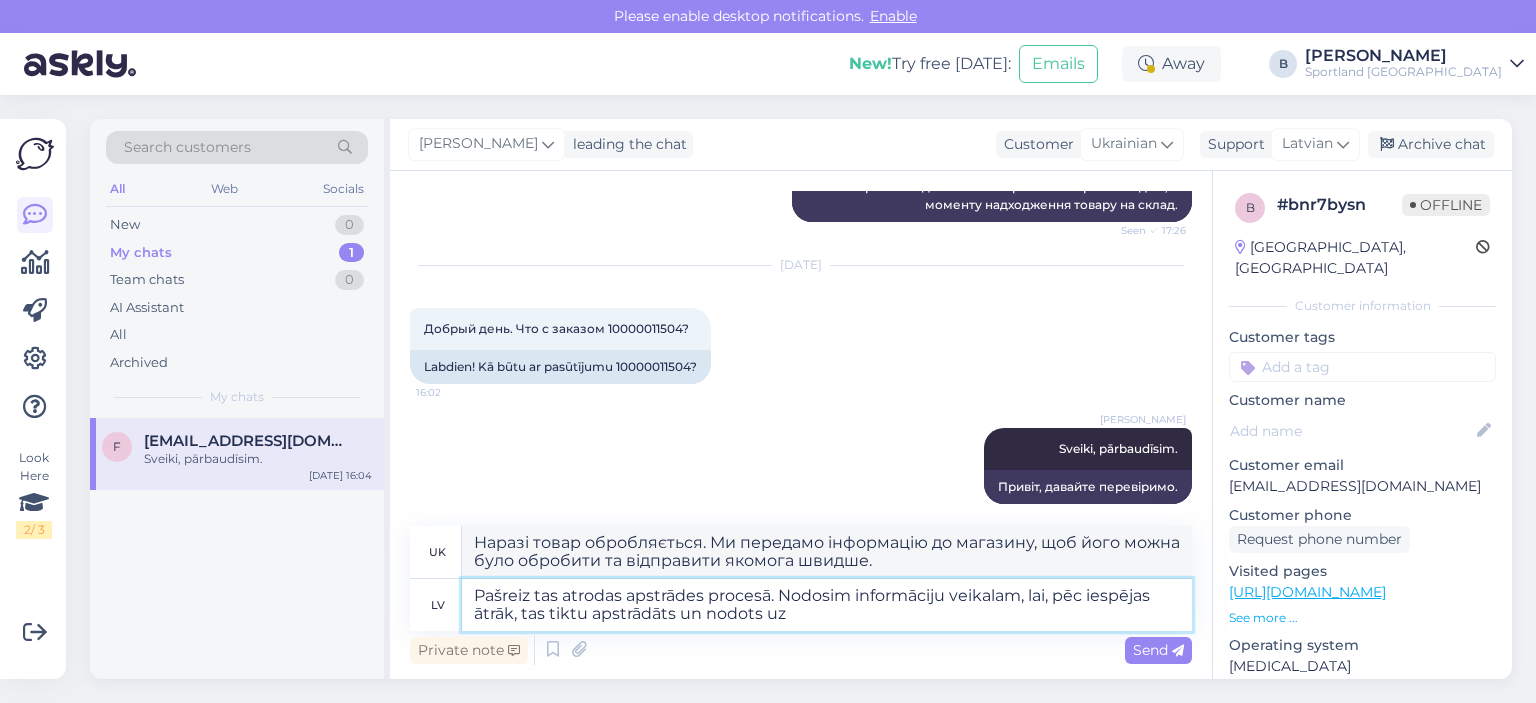 type on "Наразі воно обробляється. Ми передамо інформацію до магазину, щоб його можна було обробити та доставити якомога швидше." 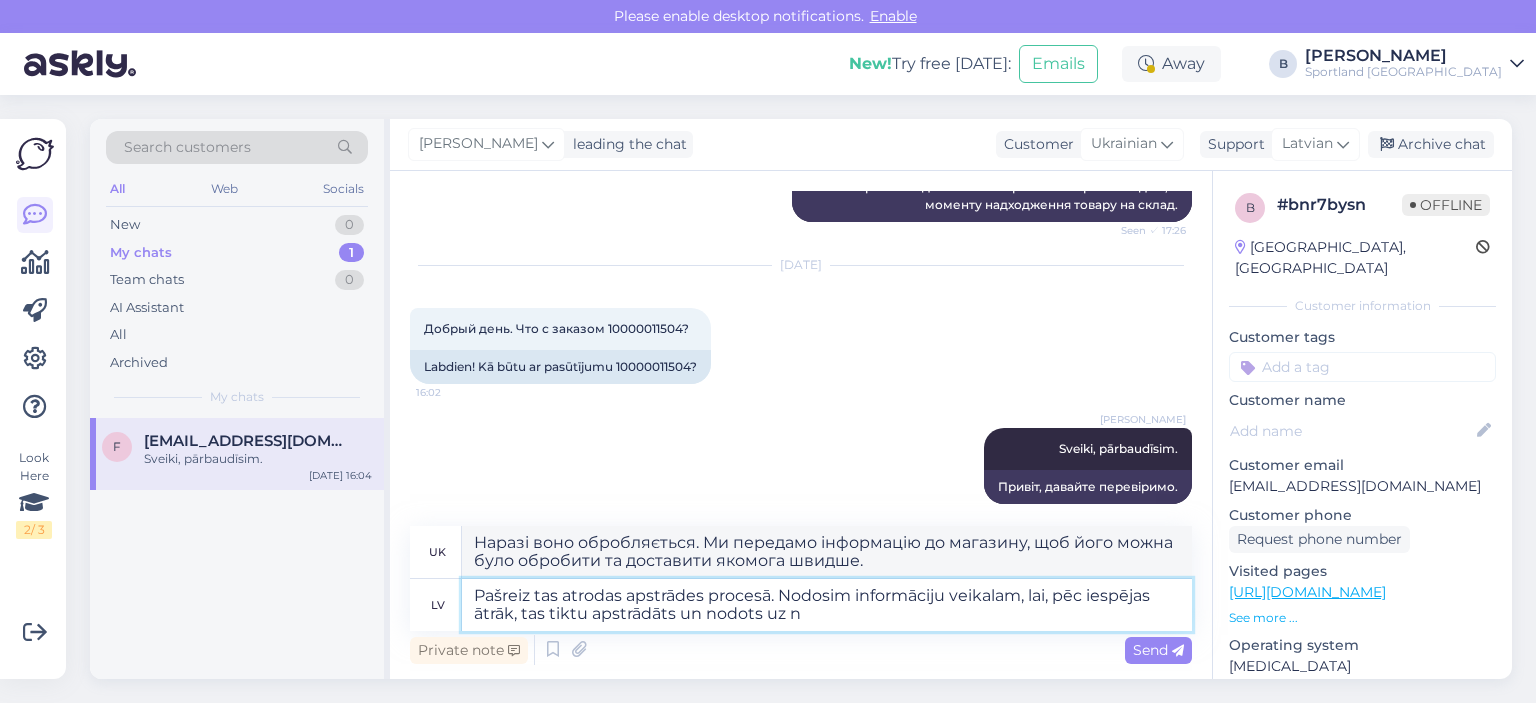 type on "Pašreiz tas atrodas apstrādes procesā. Nodosim informāciju veikalam, lai, pēc iespējas ātrāk, tas tiktu apstrādāts un nodots uz no" 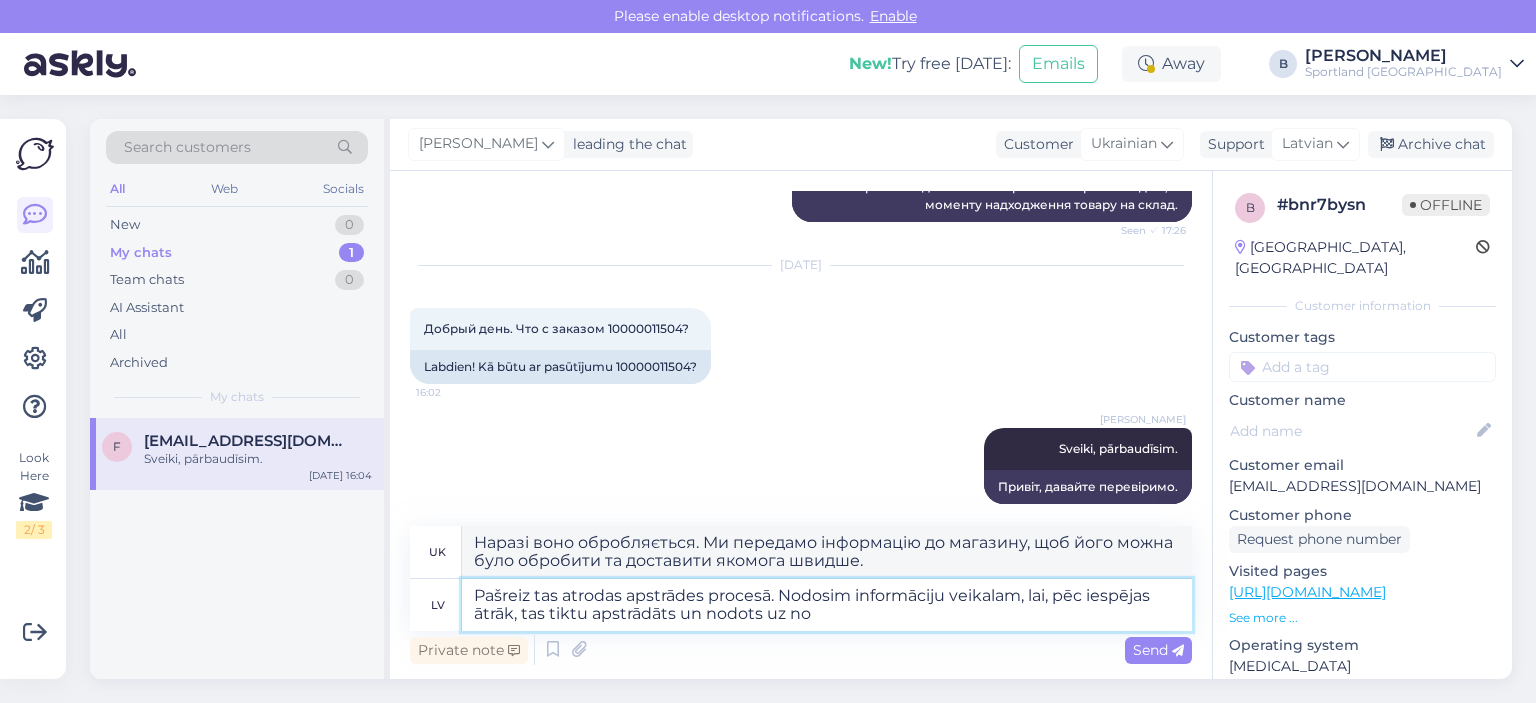 type on "Наразі воно обробляється. Ми передамо інформацію до магазину, щоб її можна було обробити та надіслати вам якомога швидше." 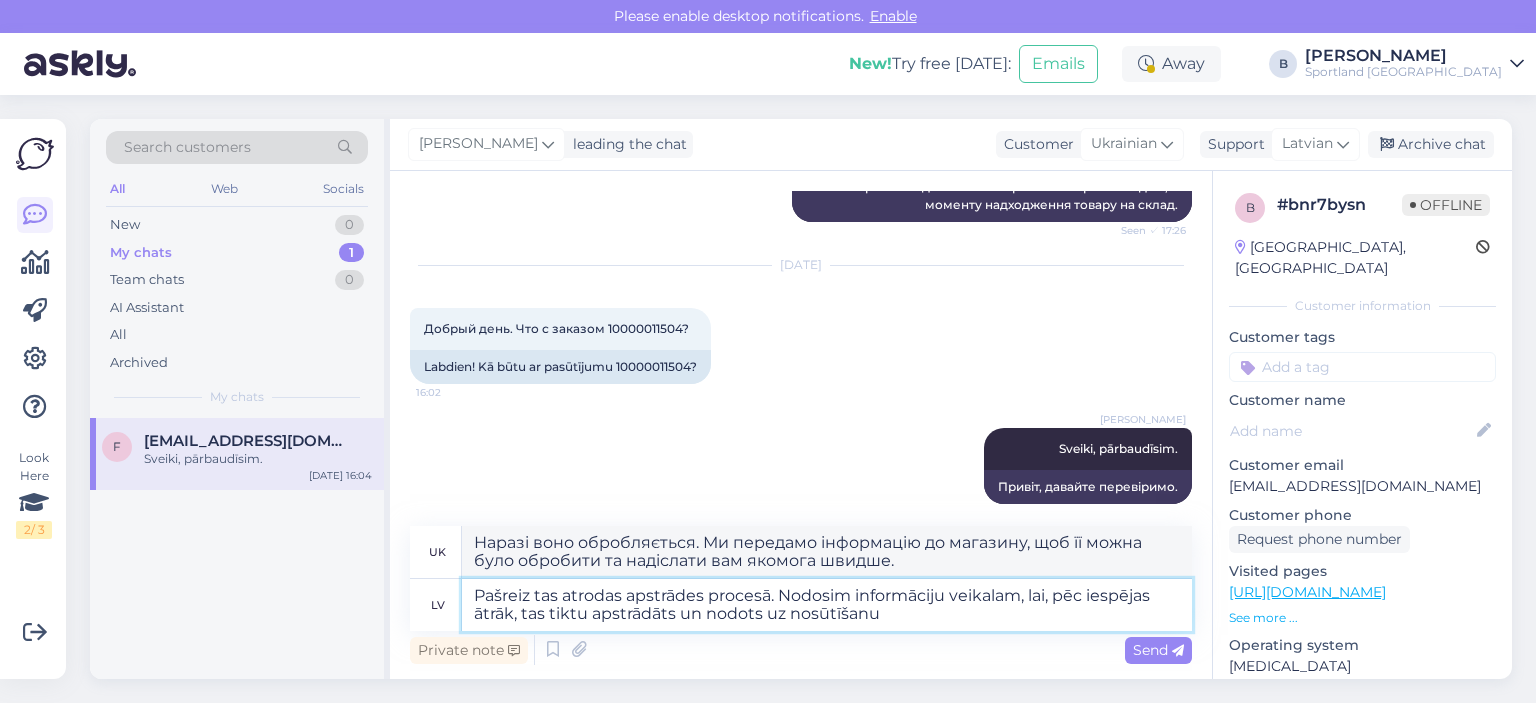 type on "Pašreiz tas atrodas apstrādes procesā. Nodosim informāciju veikalam, lai, pēc iespējas ātrāk, tas tiktu apstrādāts un nodots uz nosūtīšanu." 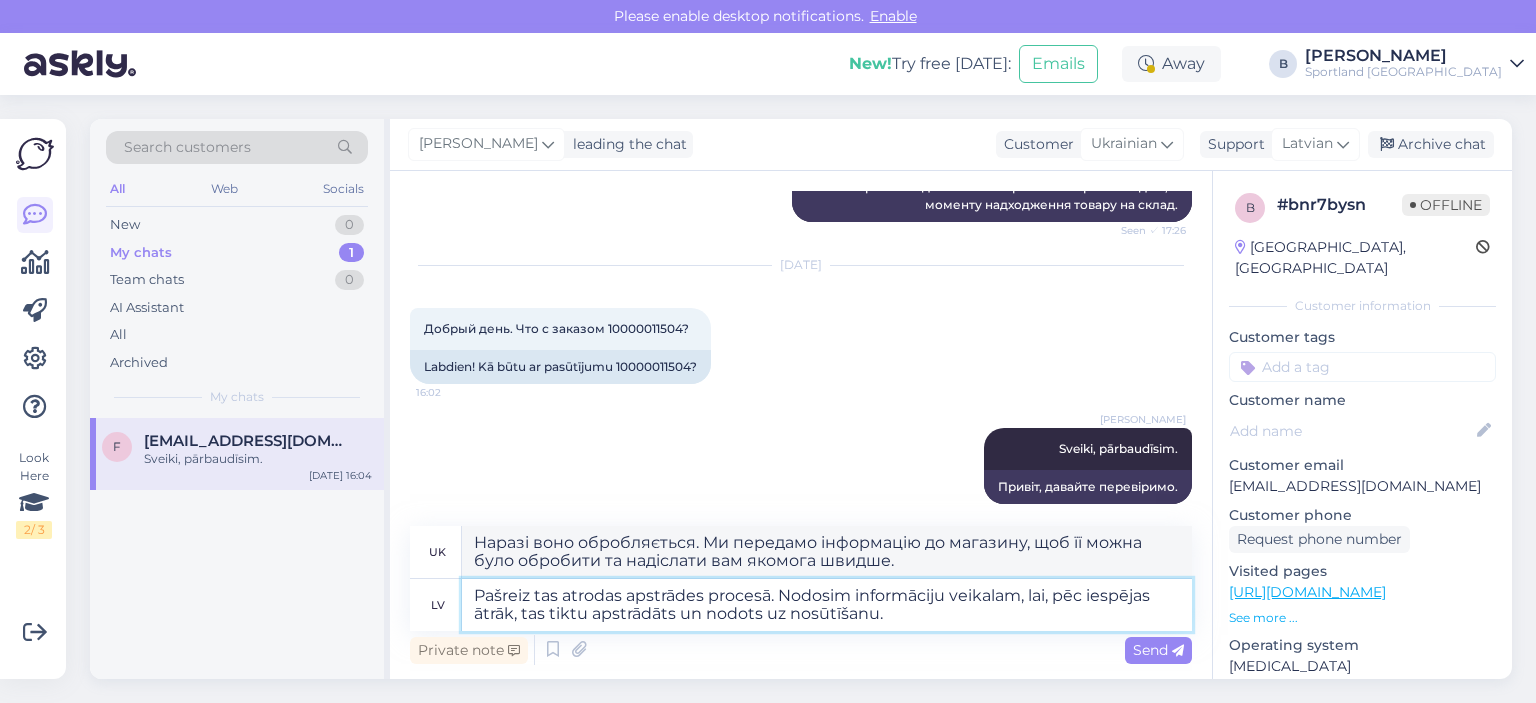 type on "Наразі товар обробляється. Ми передамо інформацію до магазину, щоб його можна було обробити та відправити якомога швидше." 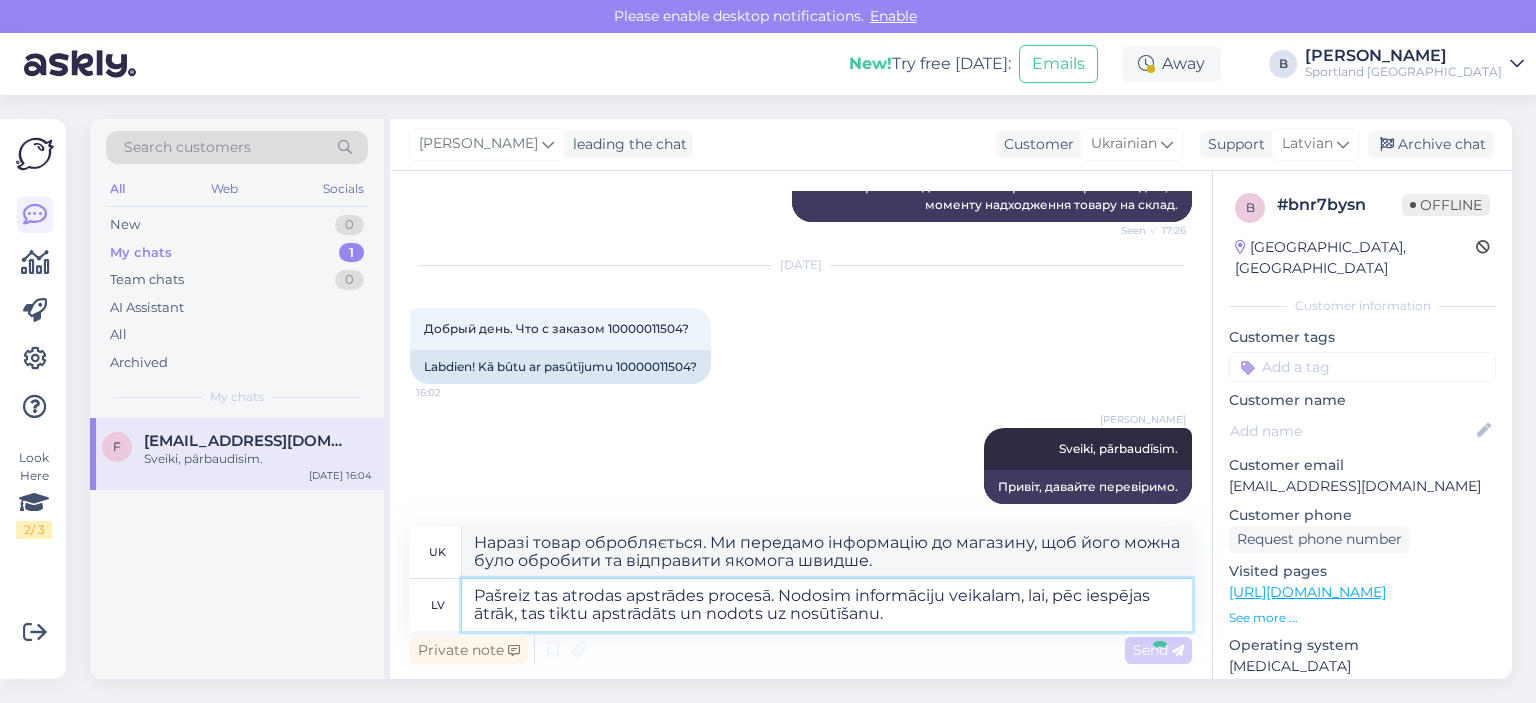 type 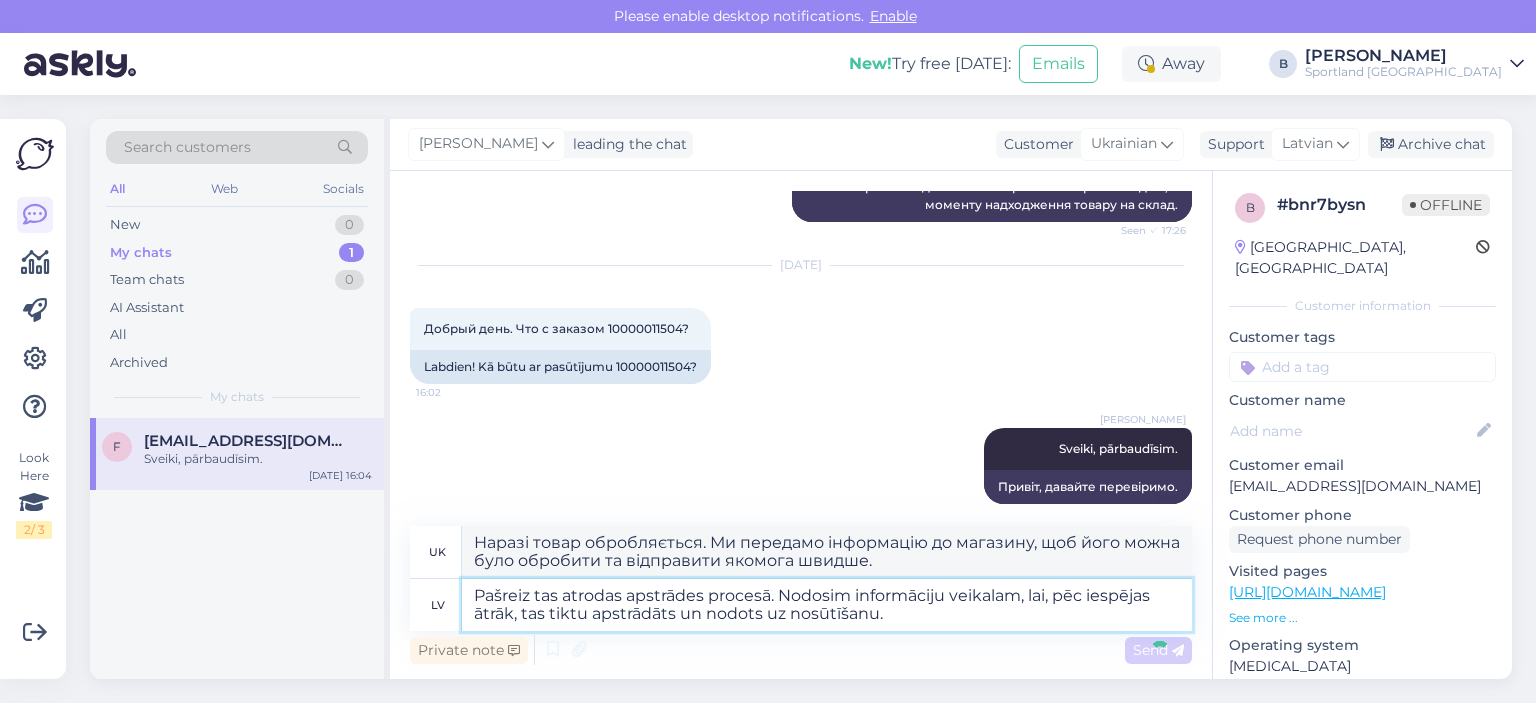 type 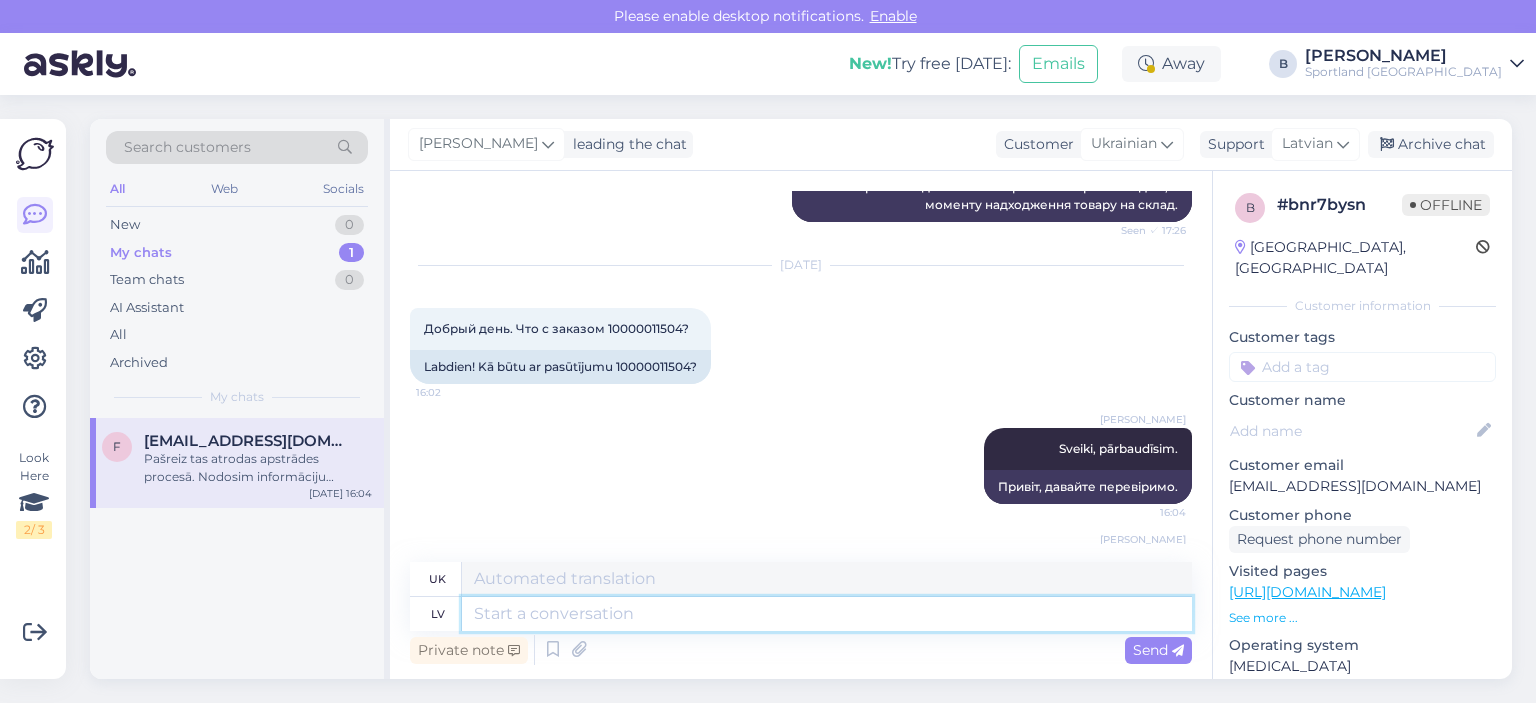 scroll, scrollTop: 3334, scrollLeft: 0, axis: vertical 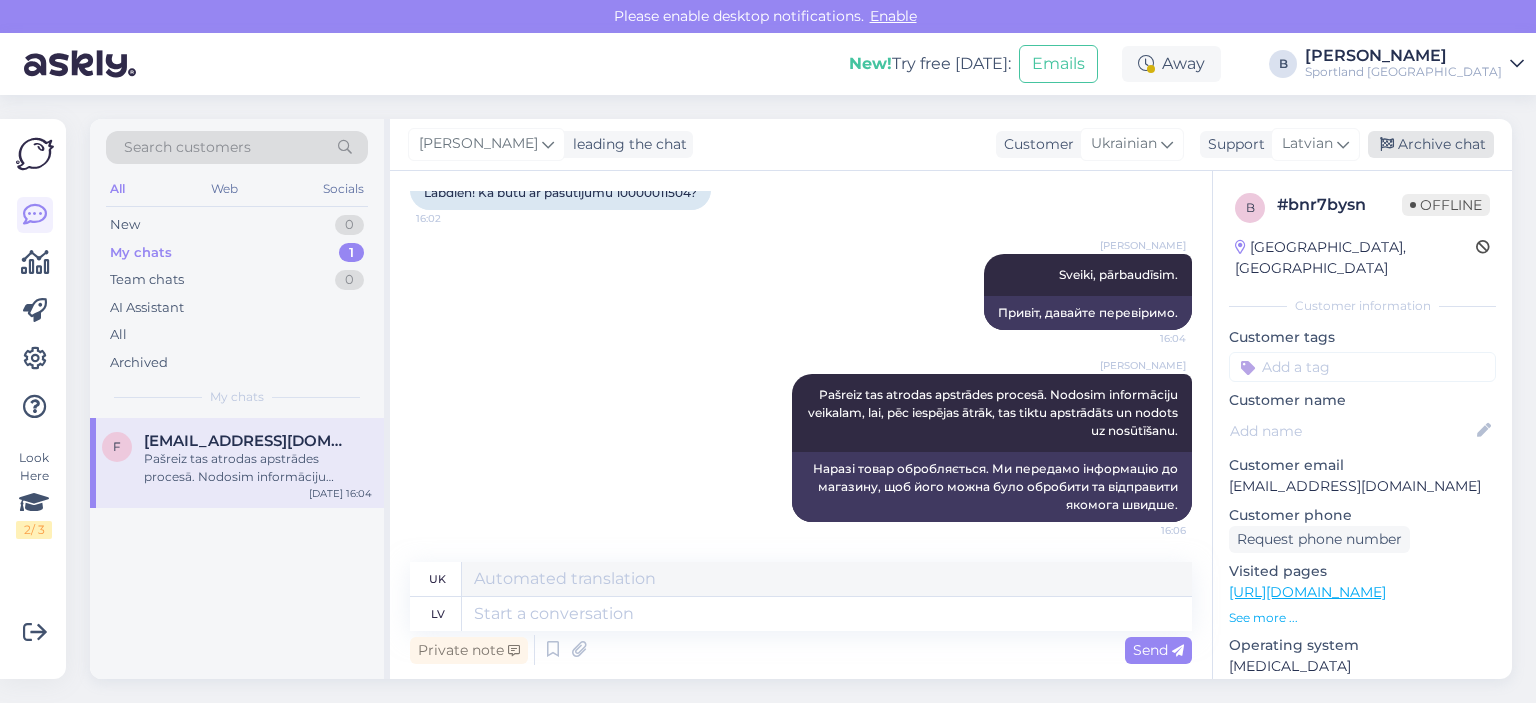 click on "Archive chat" at bounding box center (1431, 144) 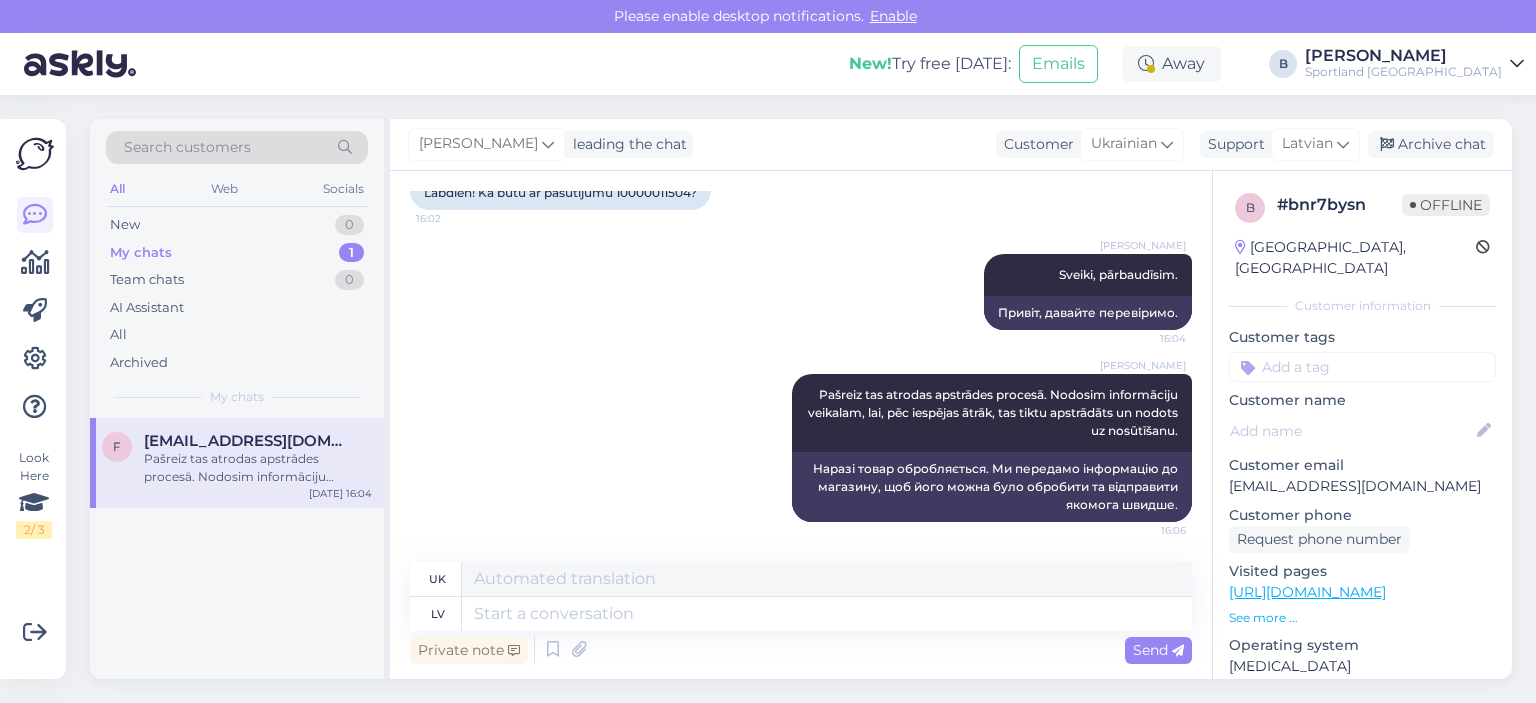 scroll, scrollTop: 3314, scrollLeft: 0, axis: vertical 